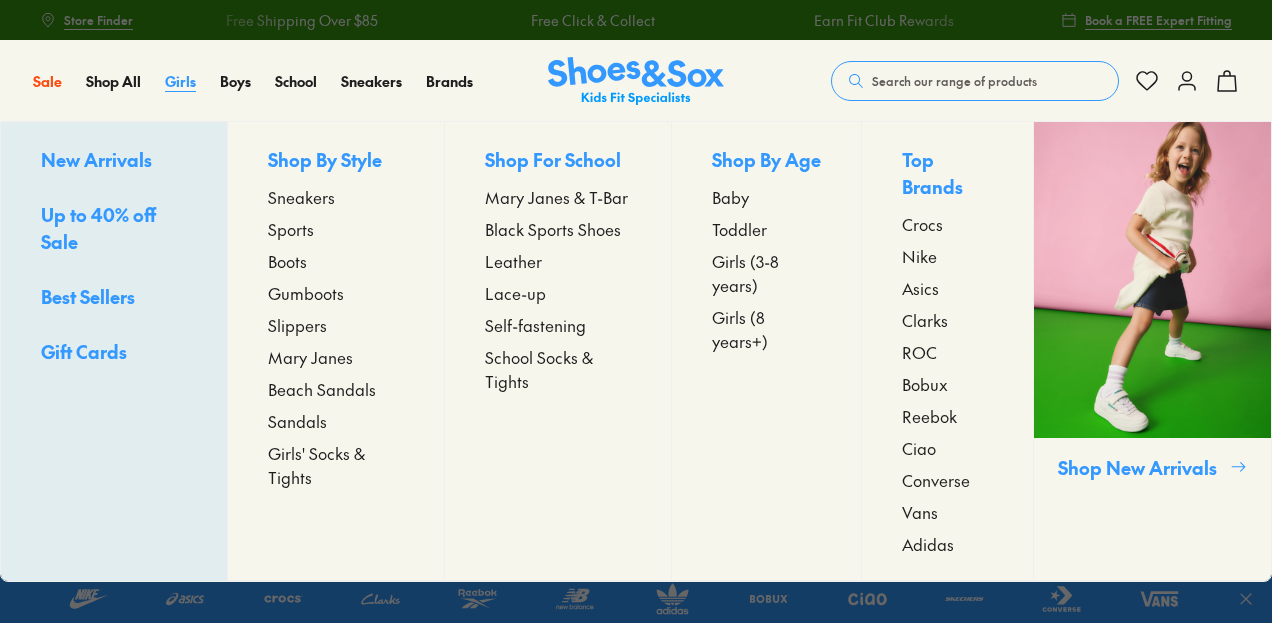 scroll, scrollTop: 0, scrollLeft: 0, axis: both 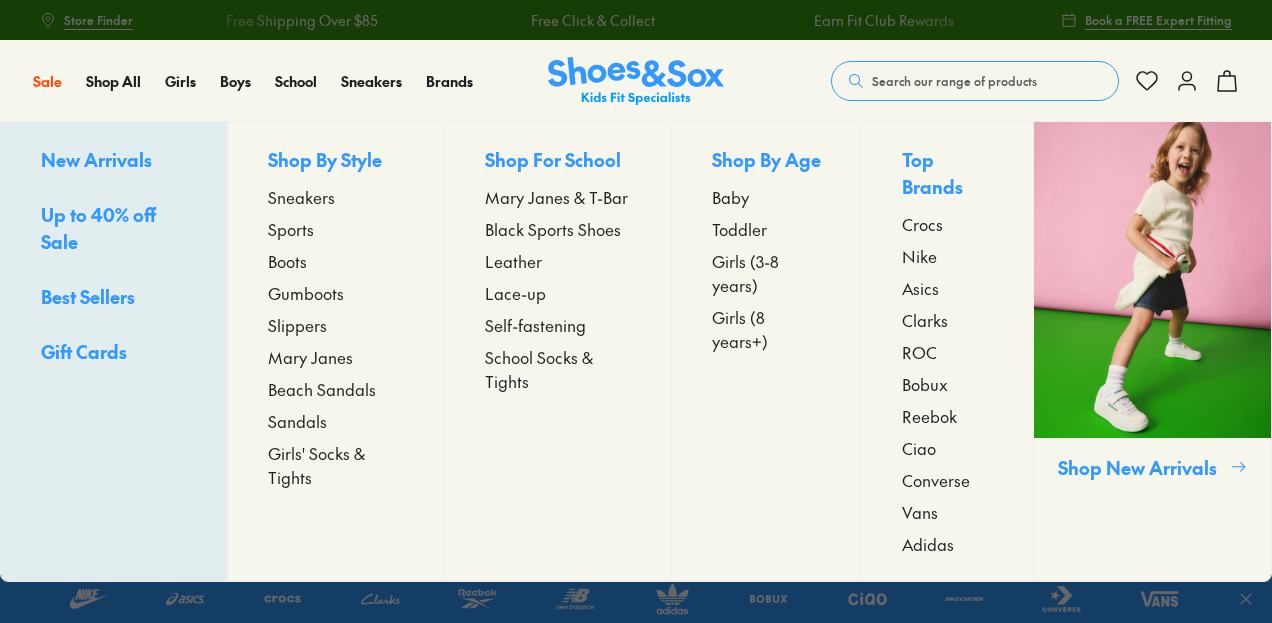click on "Baby" at bounding box center (730, 197) 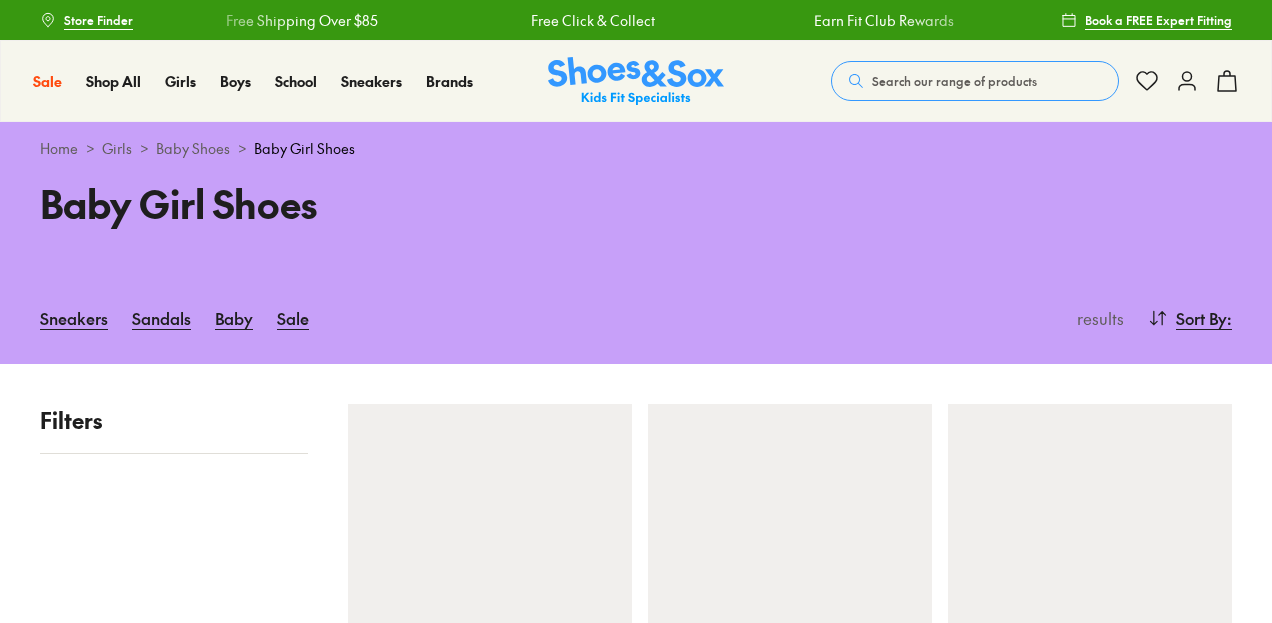 scroll, scrollTop: 0, scrollLeft: 0, axis: both 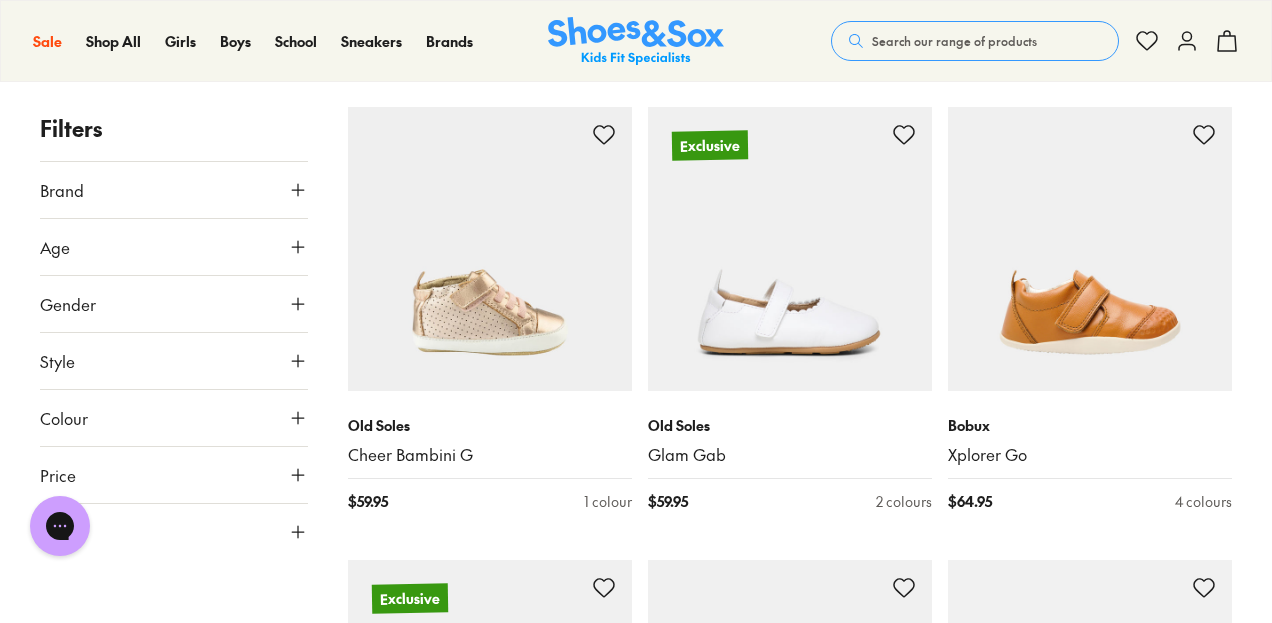 click on "Size" at bounding box center (174, 532) 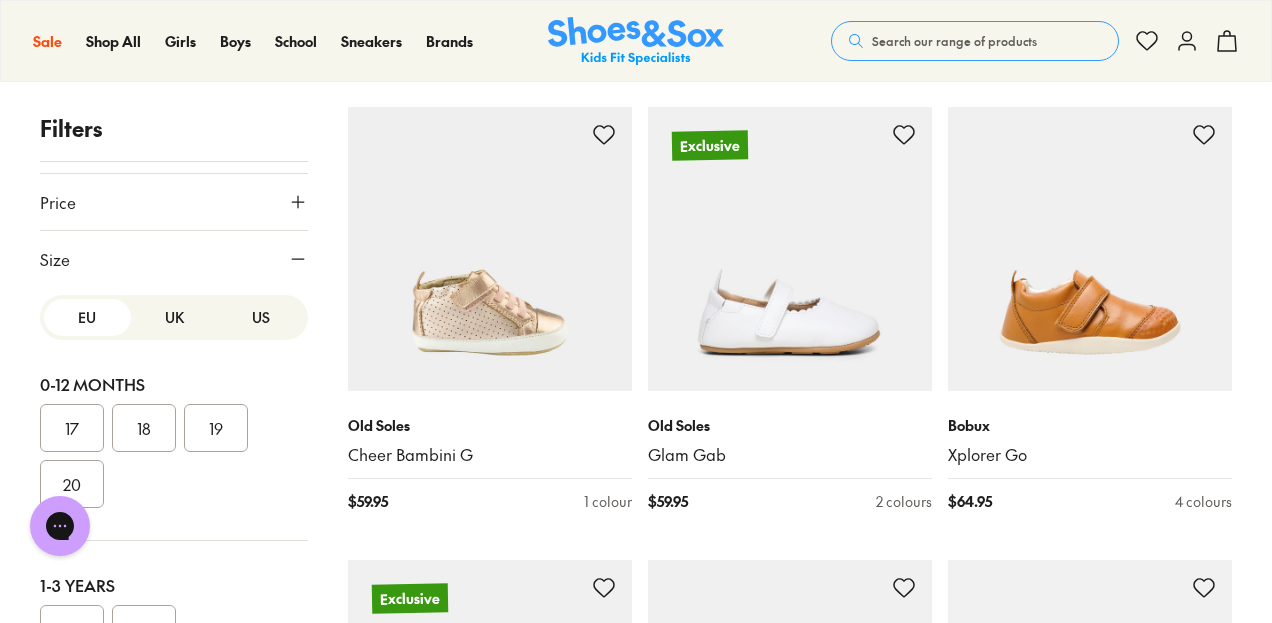 scroll, scrollTop: 62, scrollLeft: 0, axis: vertical 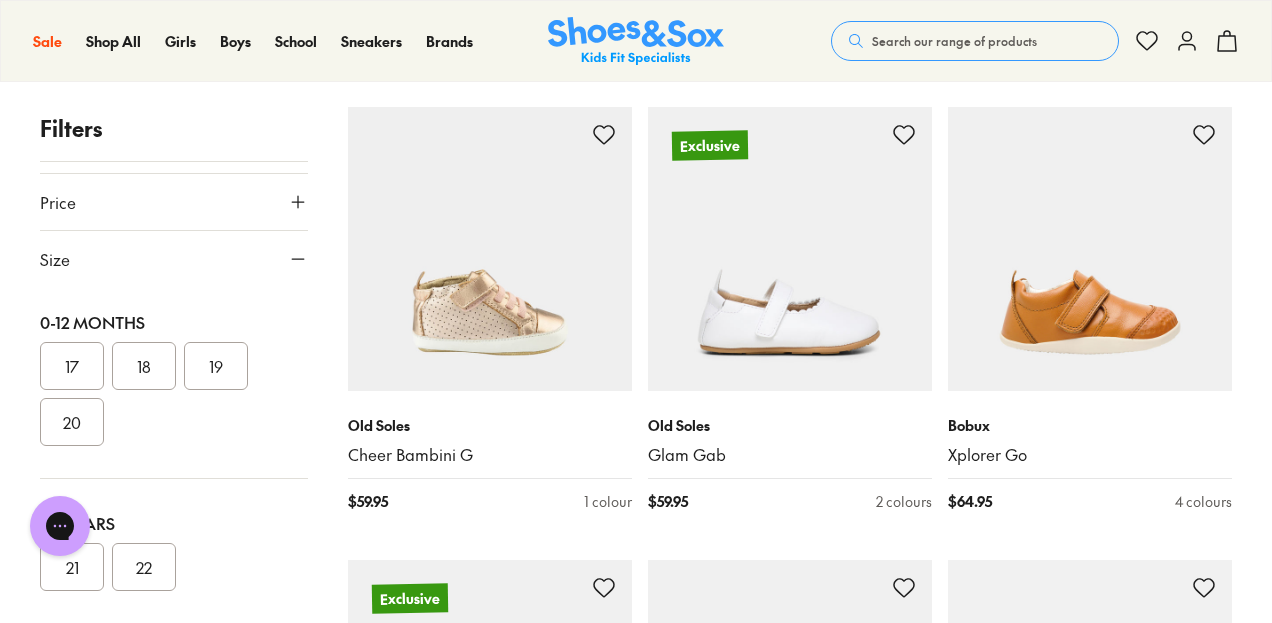 click on "18" at bounding box center [144, 366] 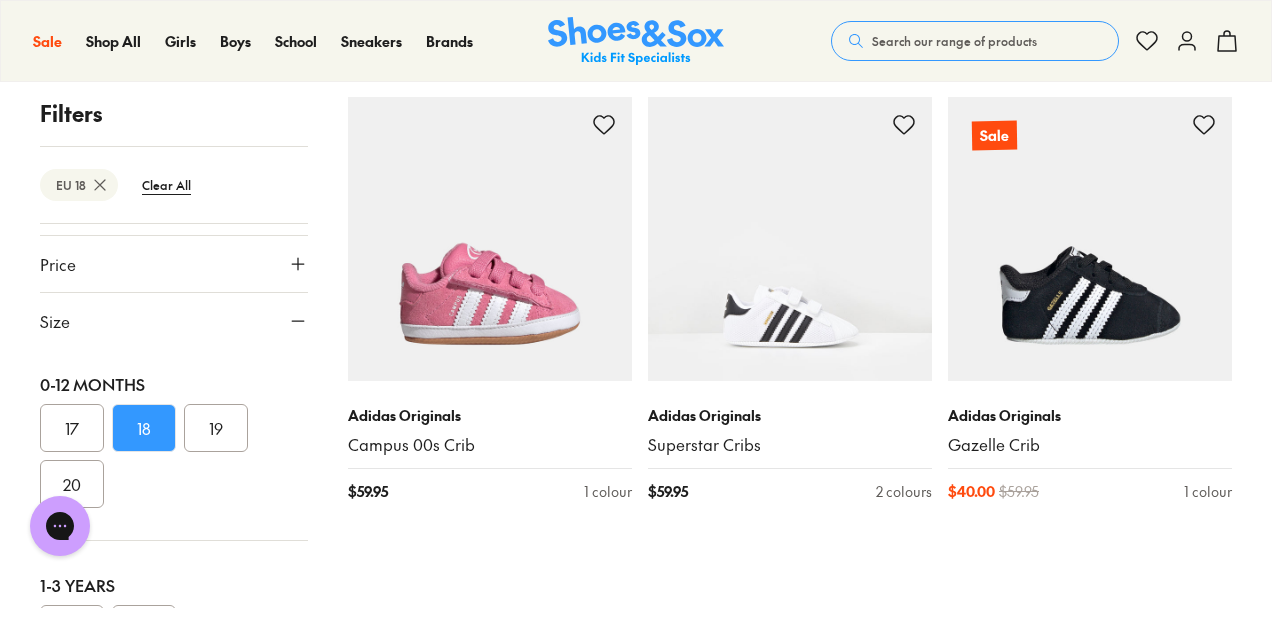 scroll, scrollTop: 308, scrollLeft: 0, axis: vertical 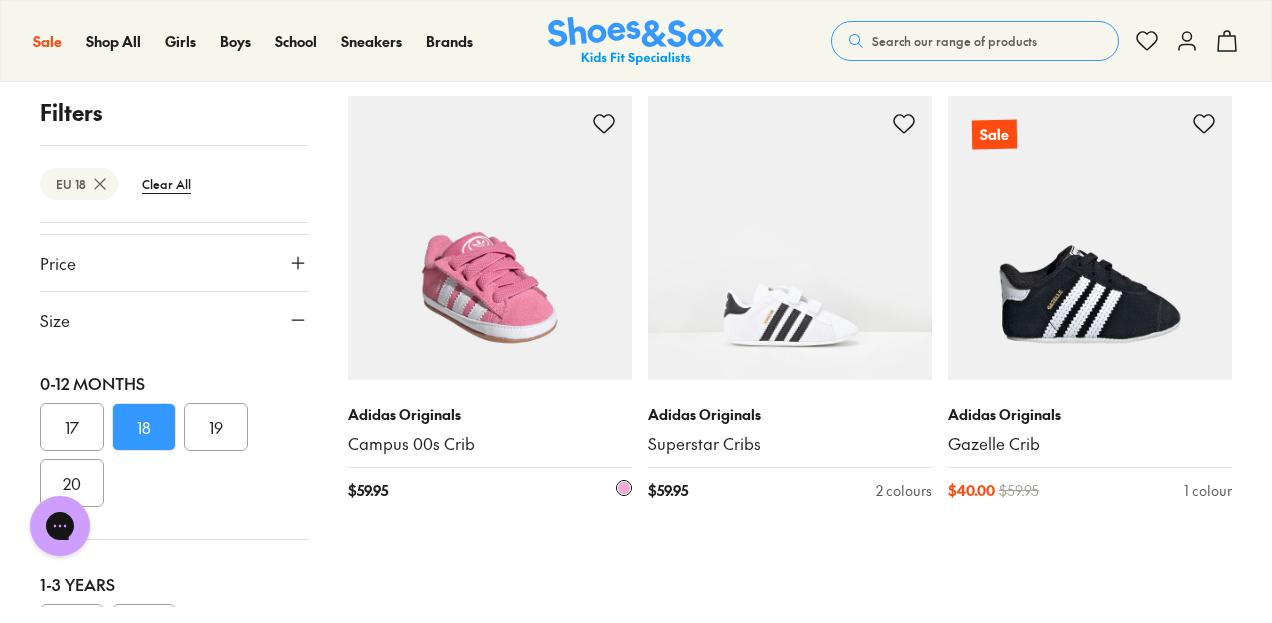 click at bounding box center [490, 238] 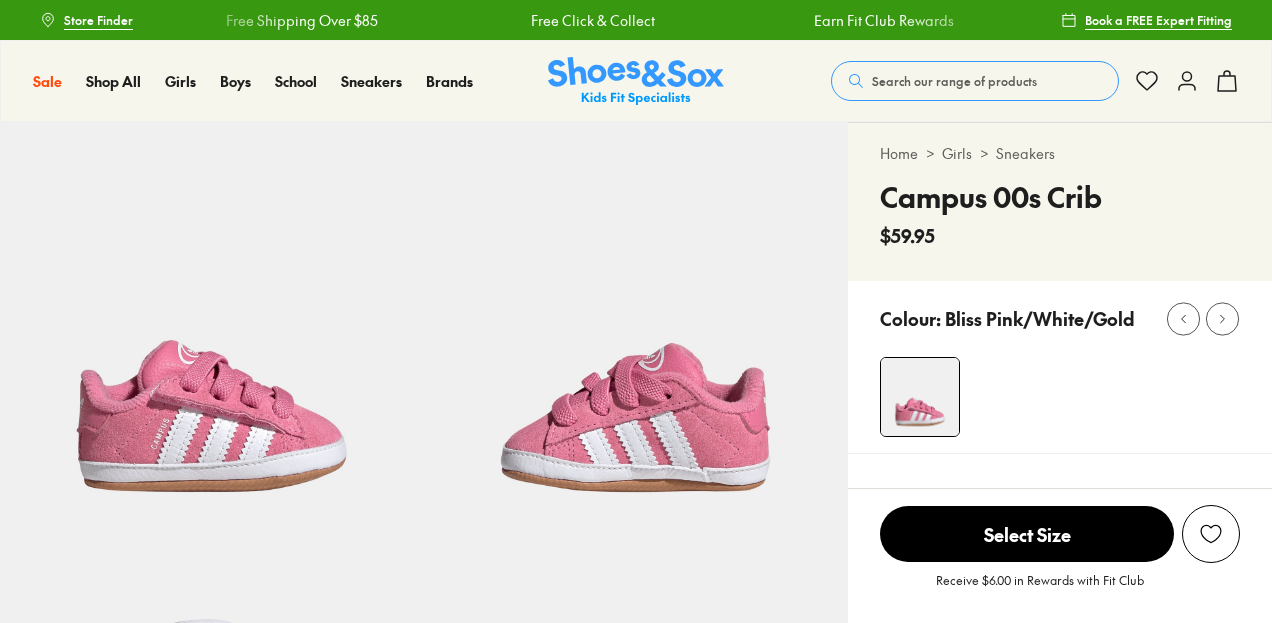 scroll, scrollTop: 0, scrollLeft: 0, axis: both 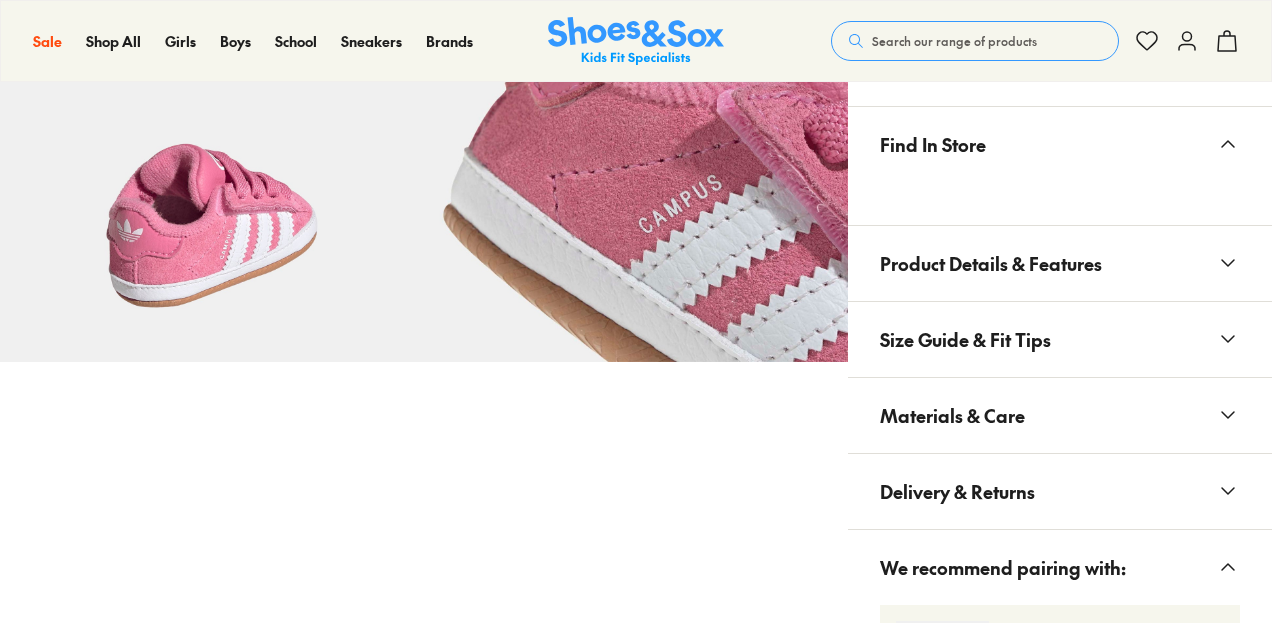 select on "*" 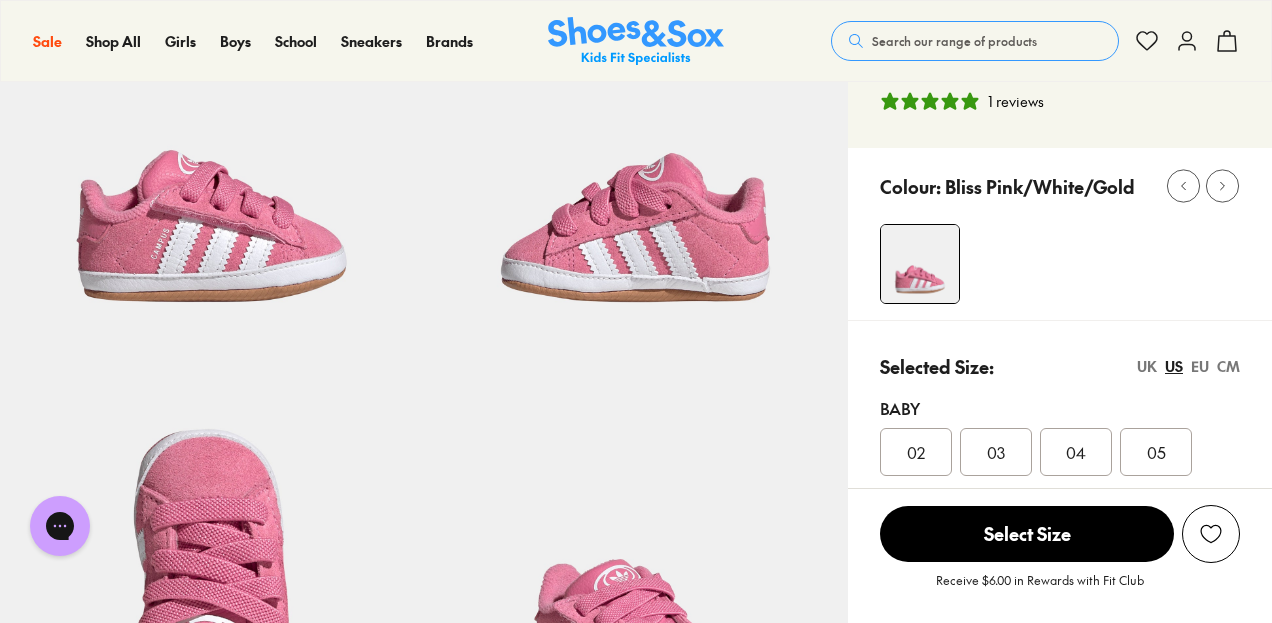 scroll, scrollTop: 219, scrollLeft: 0, axis: vertical 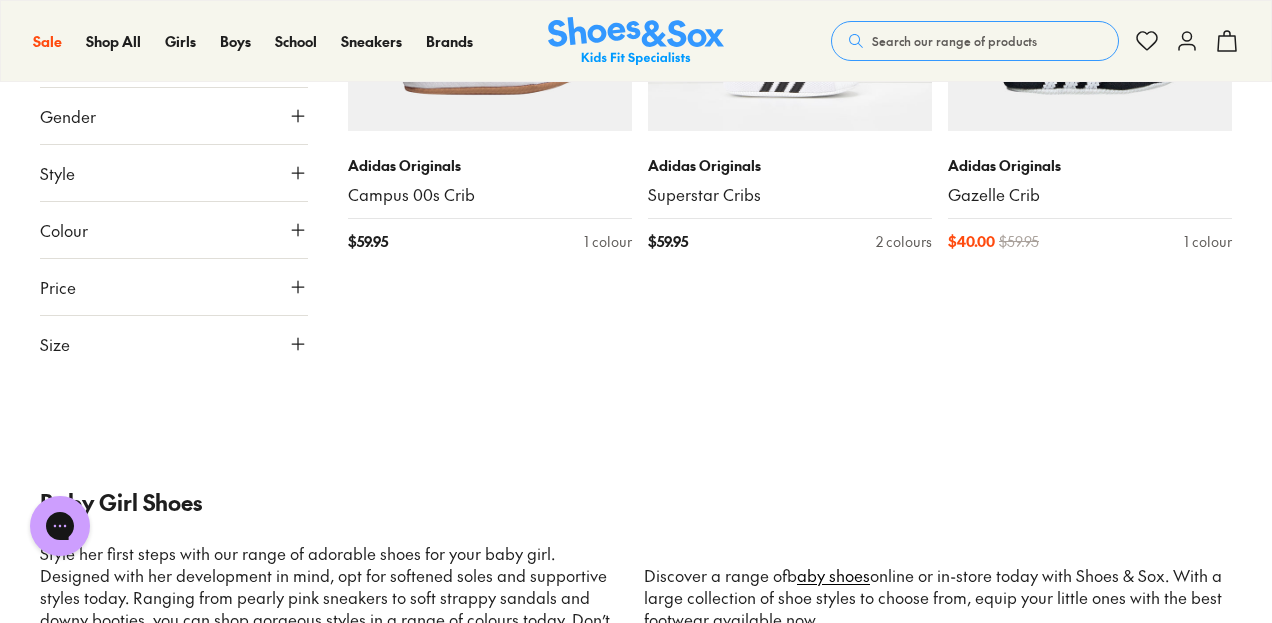 click 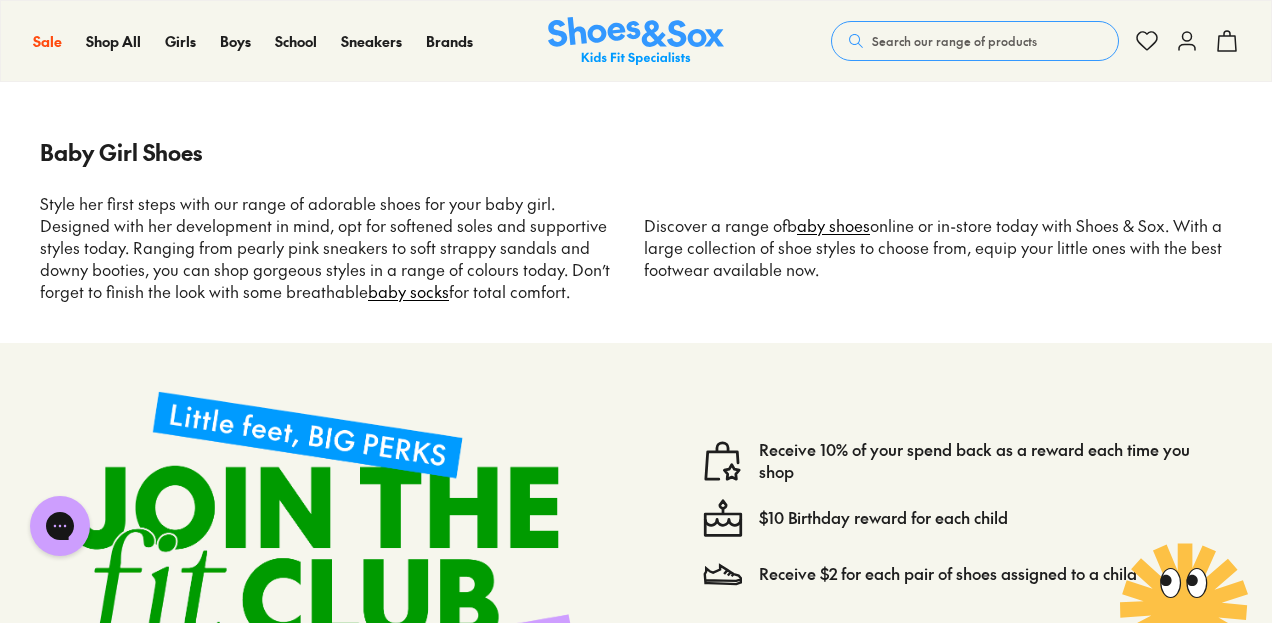 scroll, scrollTop: 539, scrollLeft: 0, axis: vertical 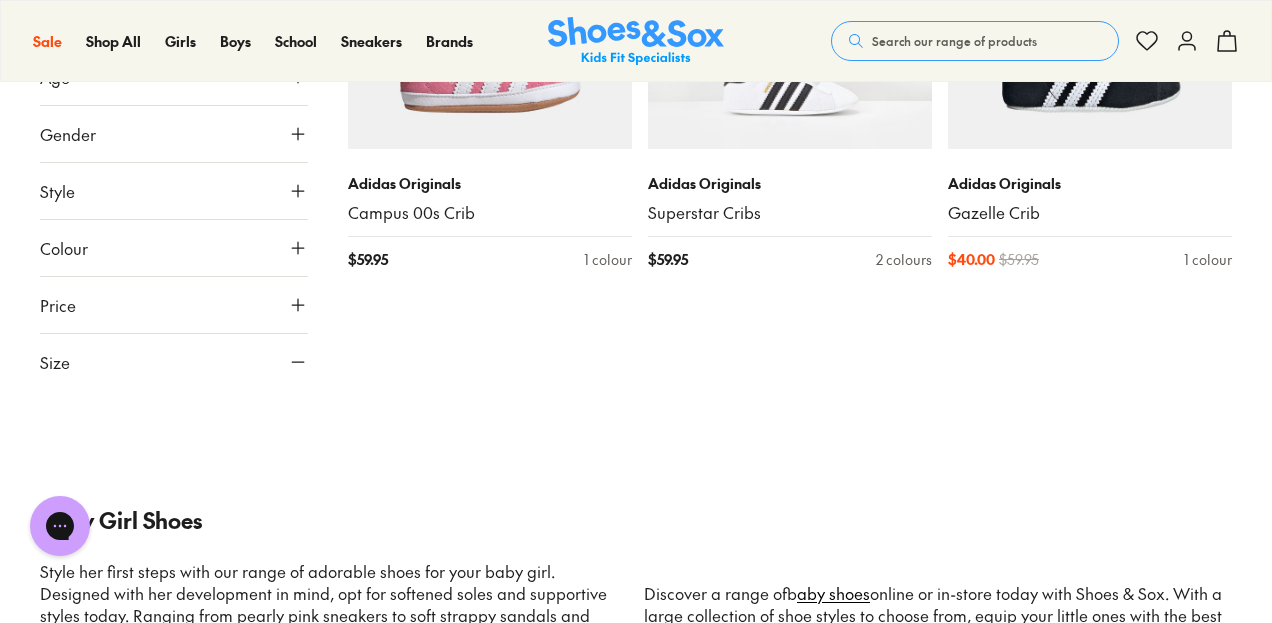 drag, startPoint x: 252, startPoint y: 433, endPoint x: 176, endPoint y: 357, distance: 107.48023 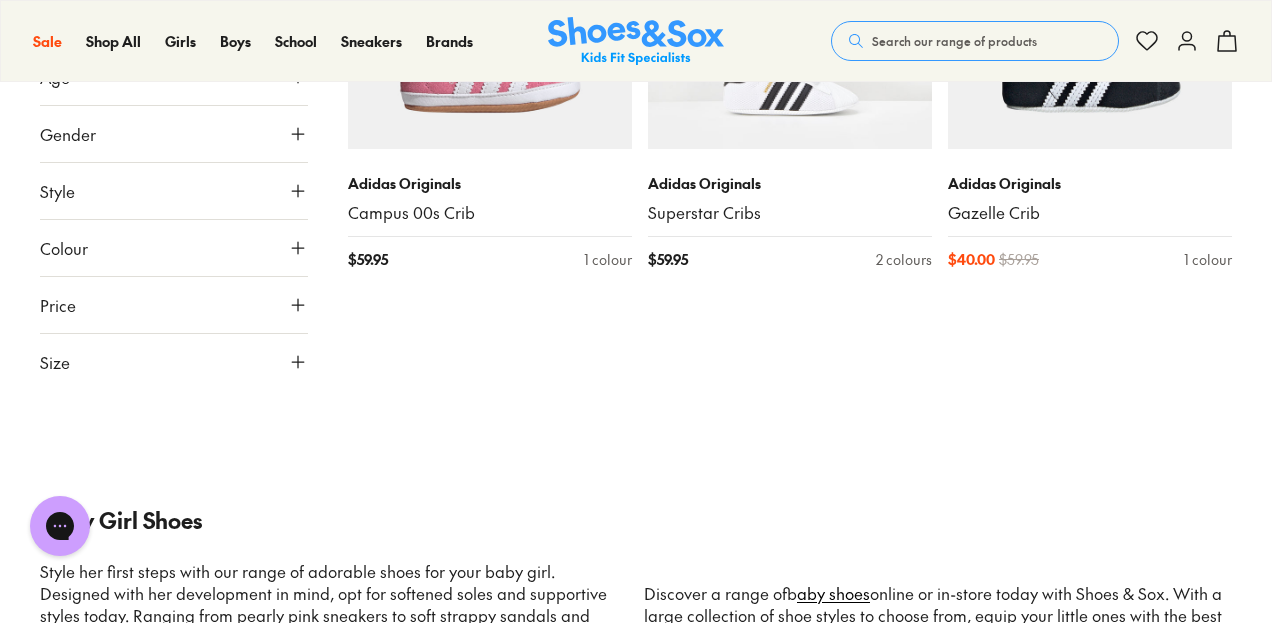 scroll, scrollTop: 2, scrollLeft: 0, axis: vertical 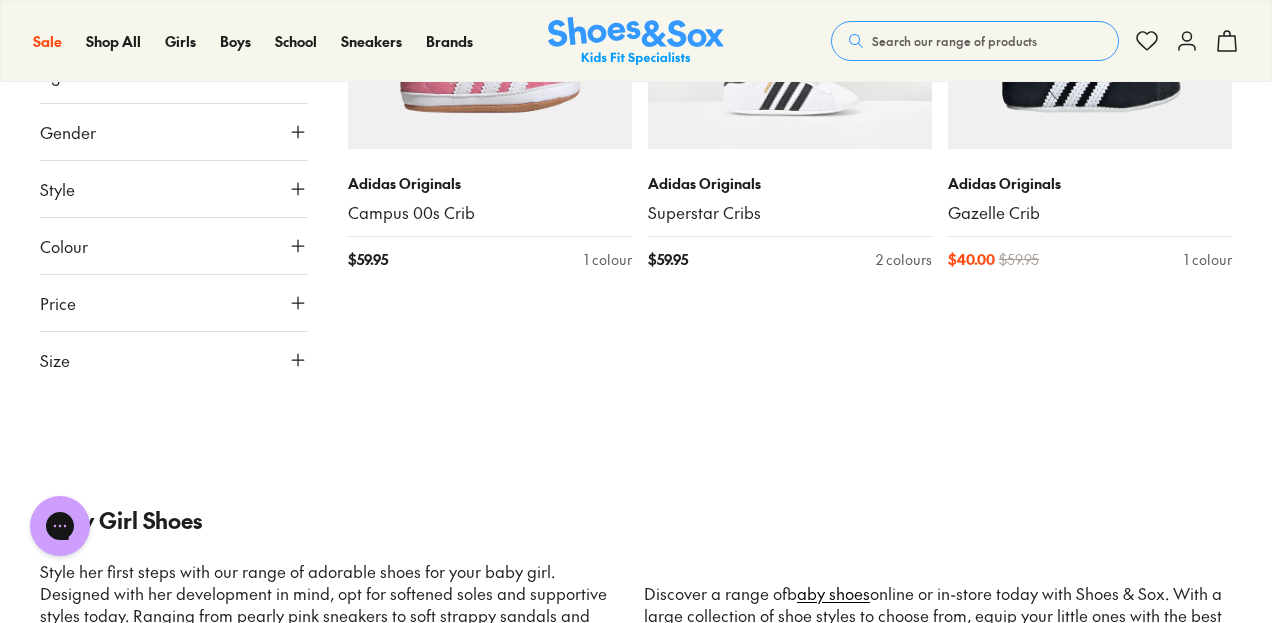 click on "Size" at bounding box center [174, 360] 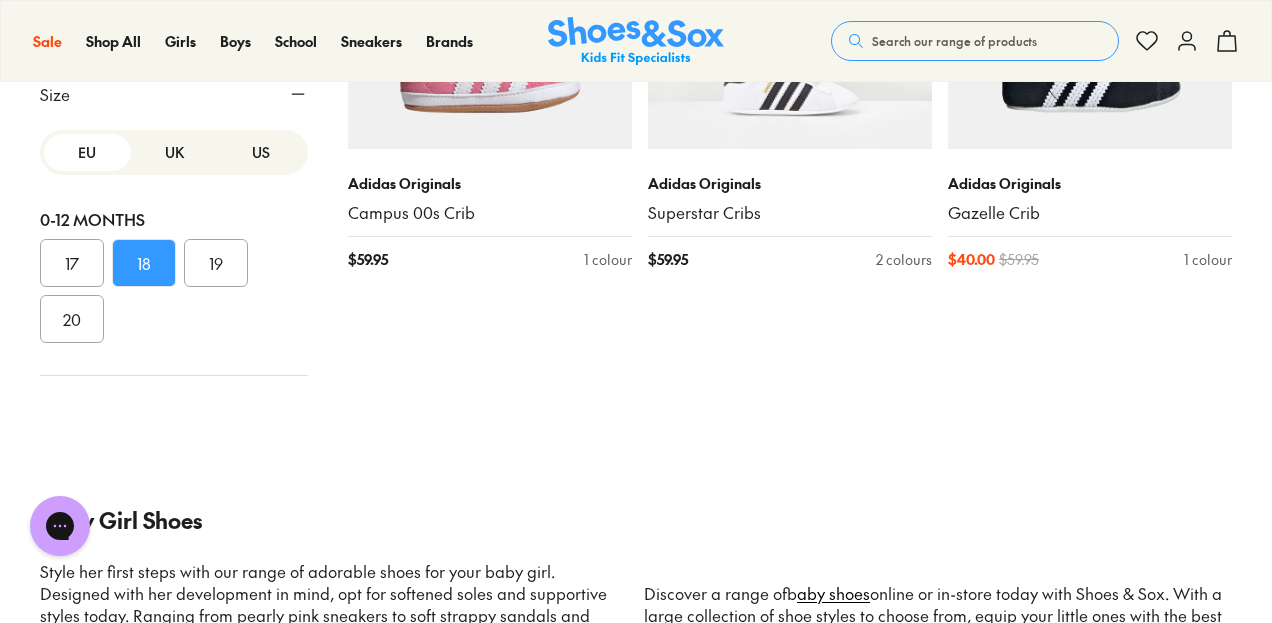 scroll, scrollTop: 386, scrollLeft: 0, axis: vertical 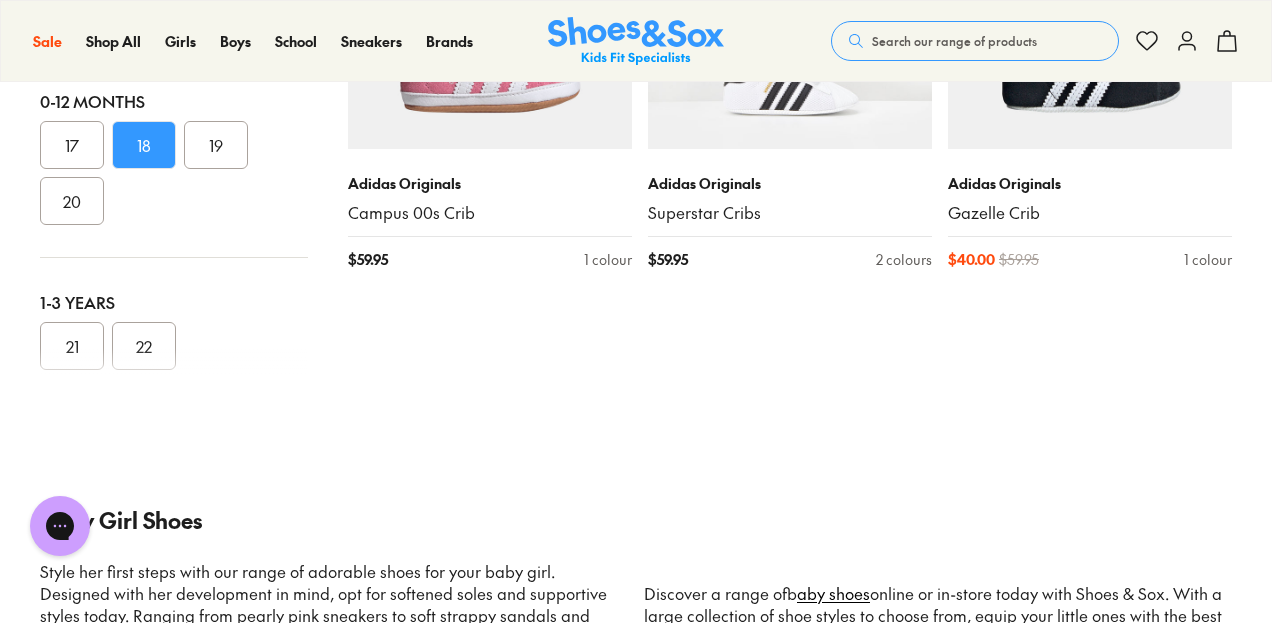 click on "19" at bounding box center [216, 145] 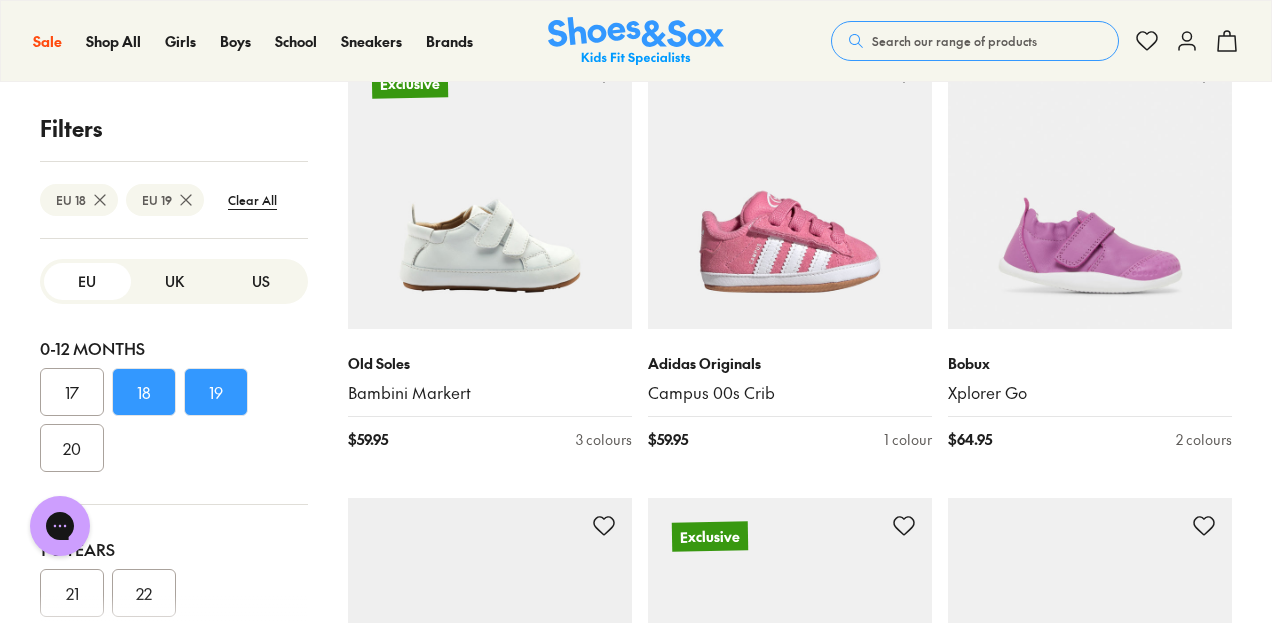 scroll, scrollTop: 360, scrollLeft: 0, axis: vertical 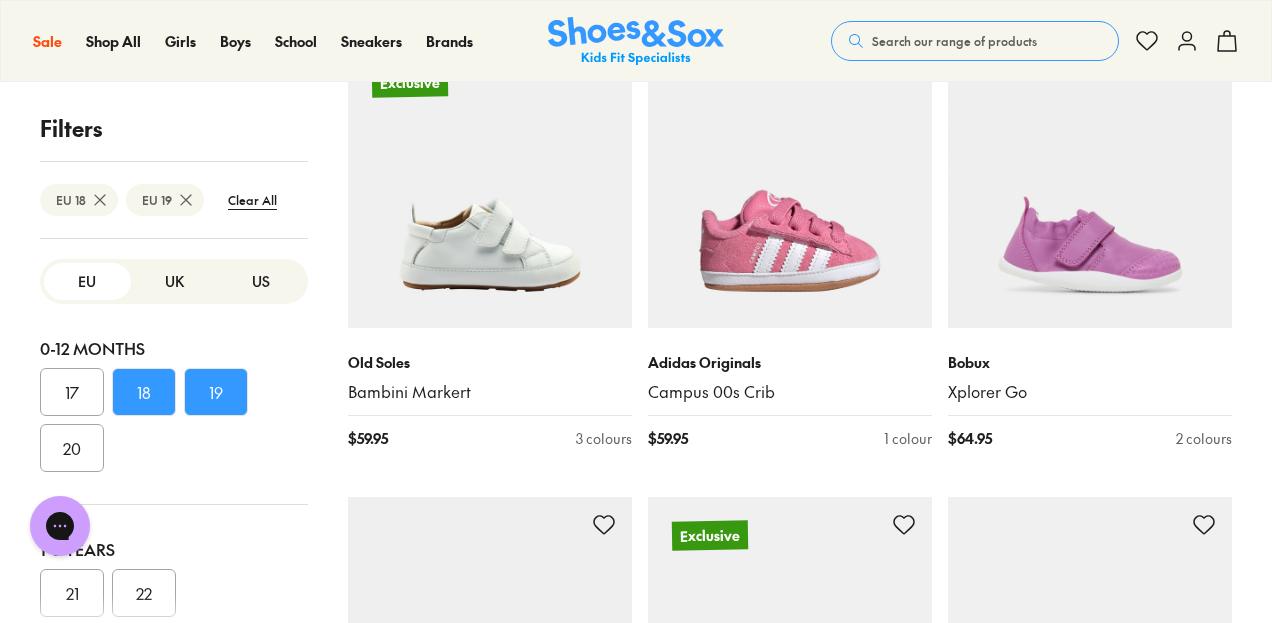 click 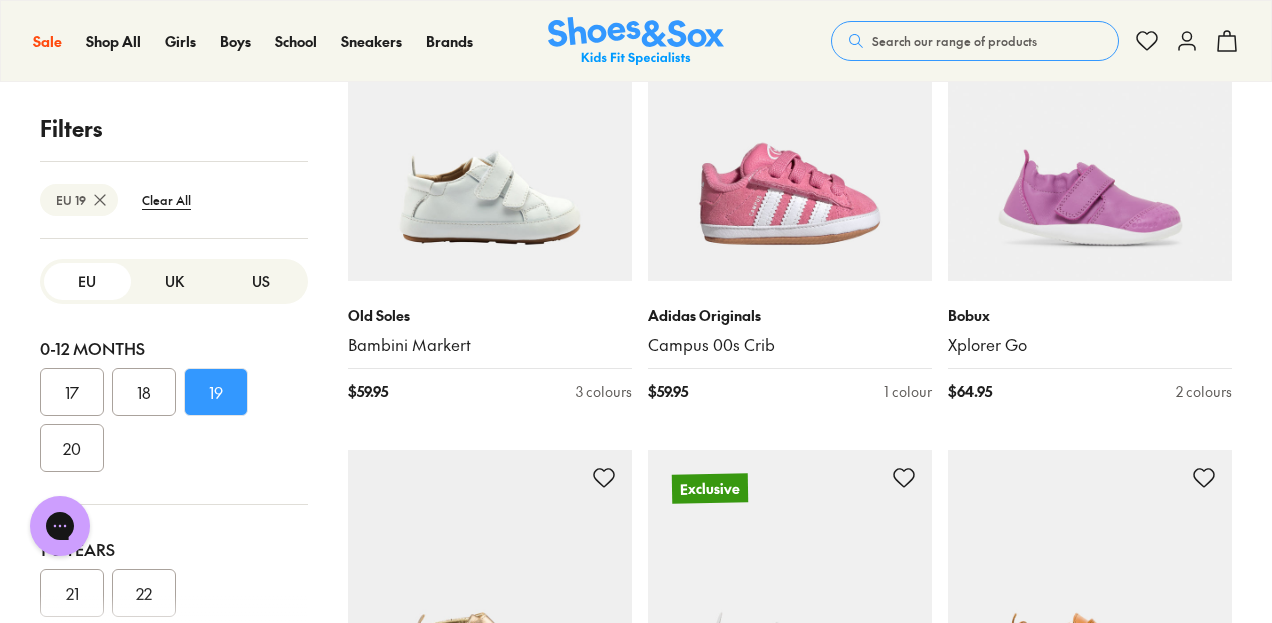 scroll, scrollTop: 701, scrollLeft: 0, axis: vertical 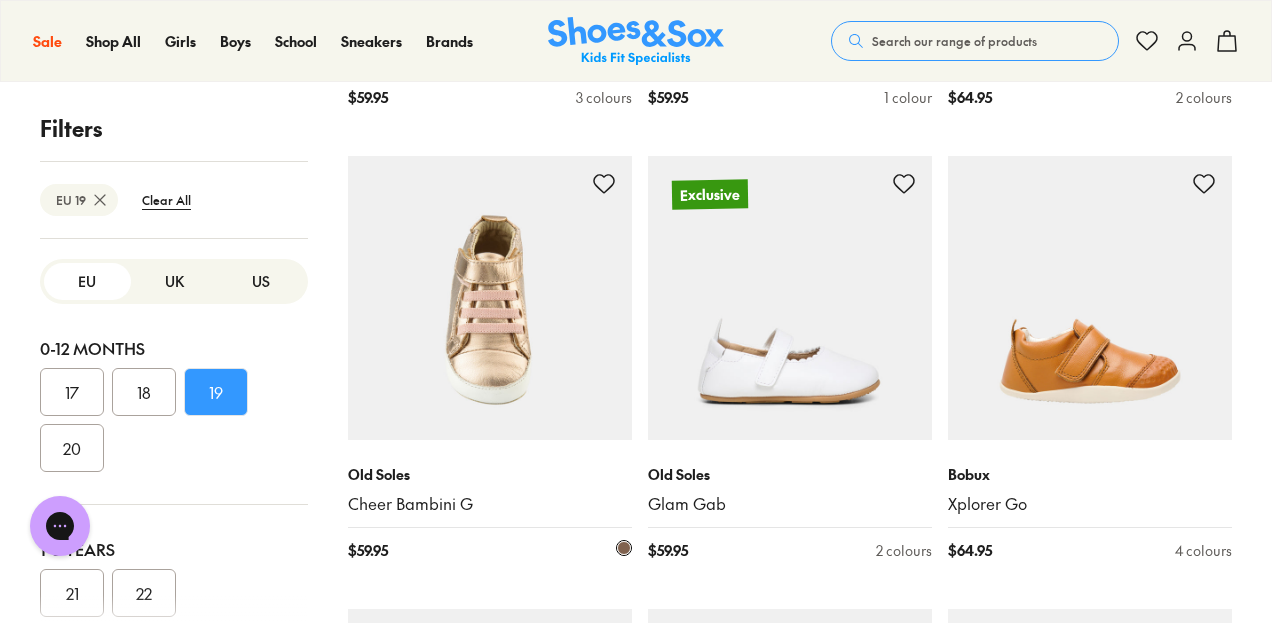 click at bounding box center [490, 298] 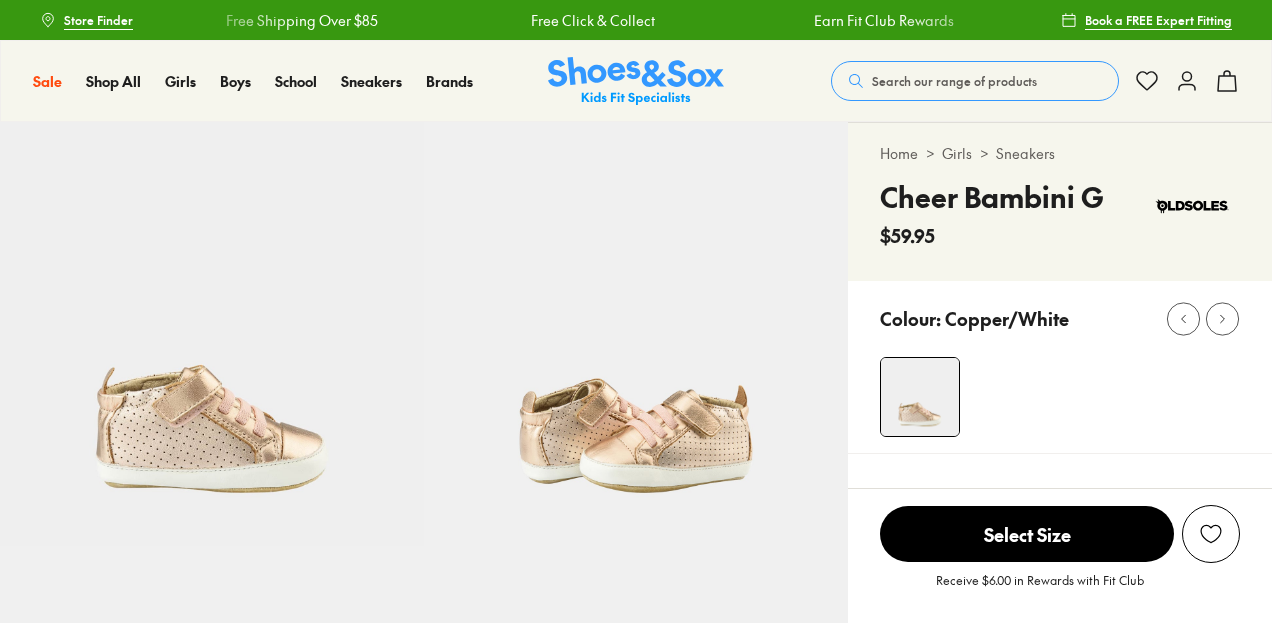 scroll, scrollTop: 0, scrollLeft: 0, axis: both 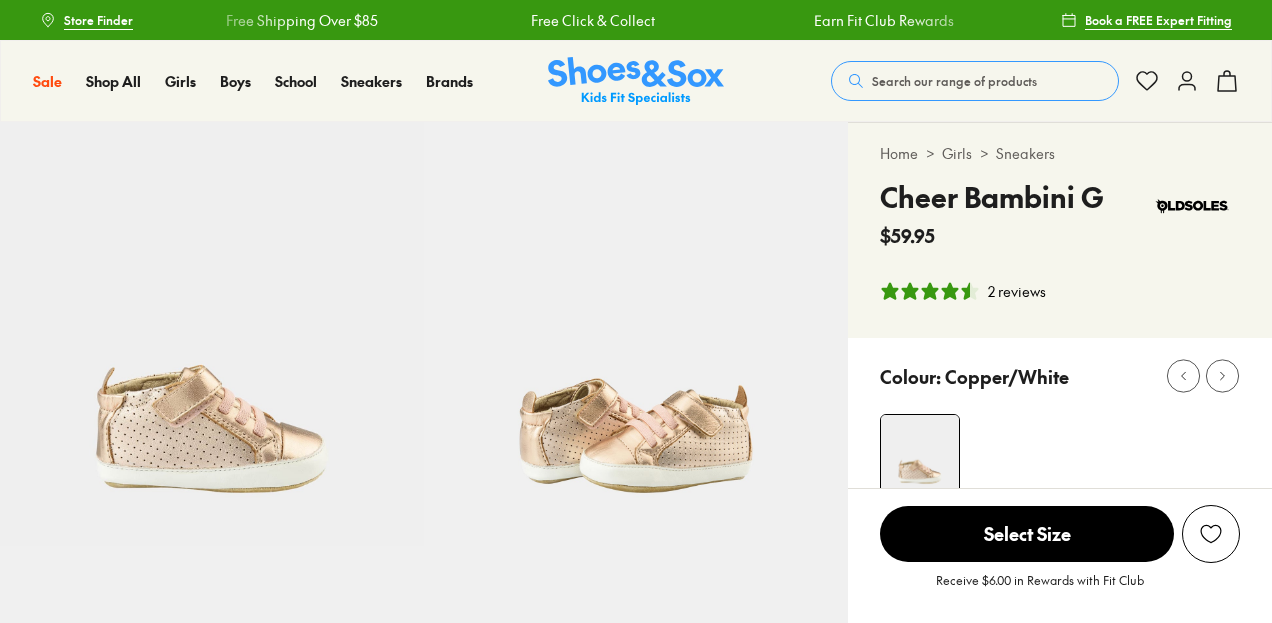 select on "*" 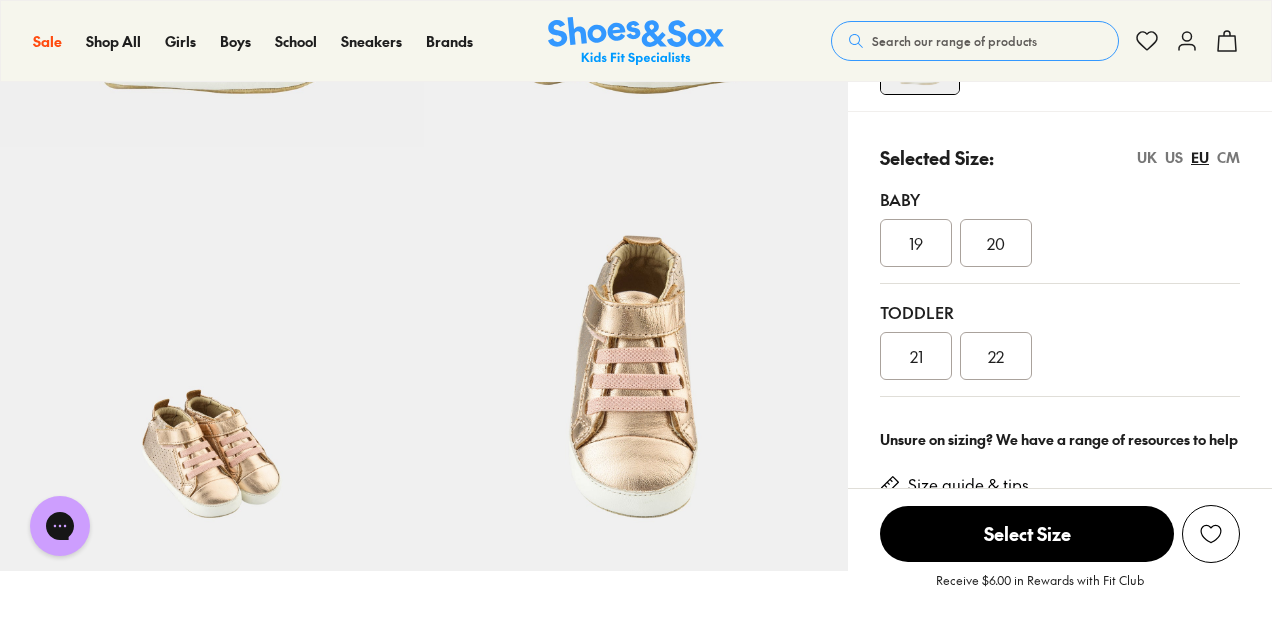 scroll, scrollTop: 397, scrollLeft: 0, axis: vertical 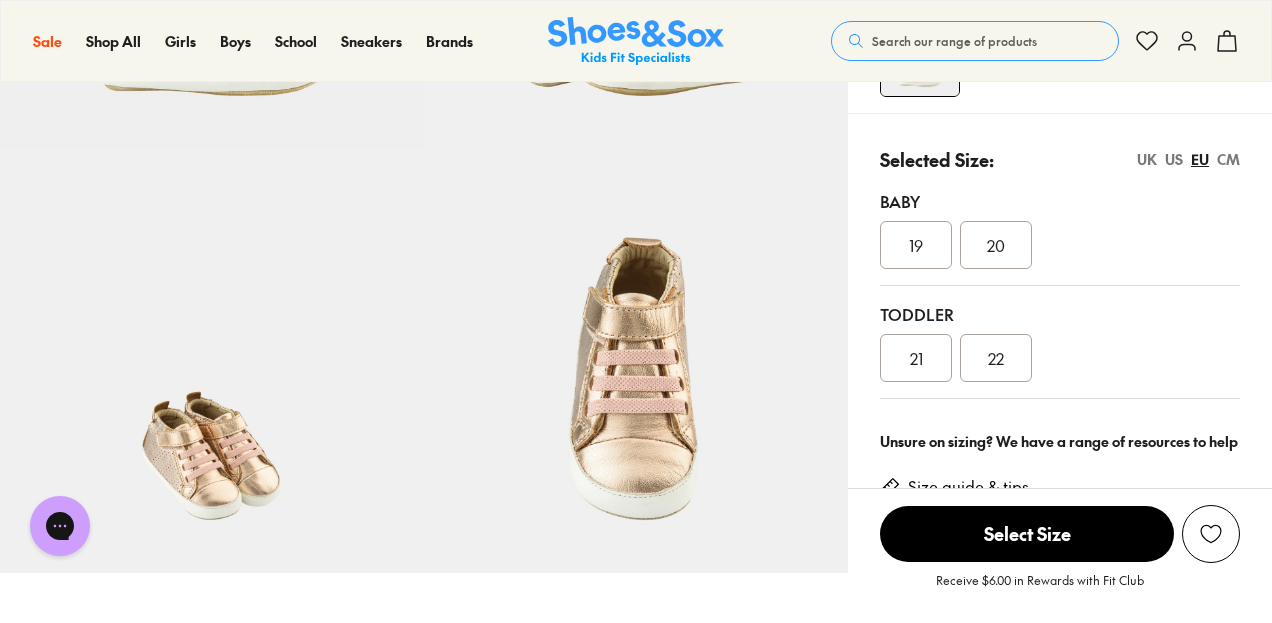 click on "US" at bounding box center [1174, 159] 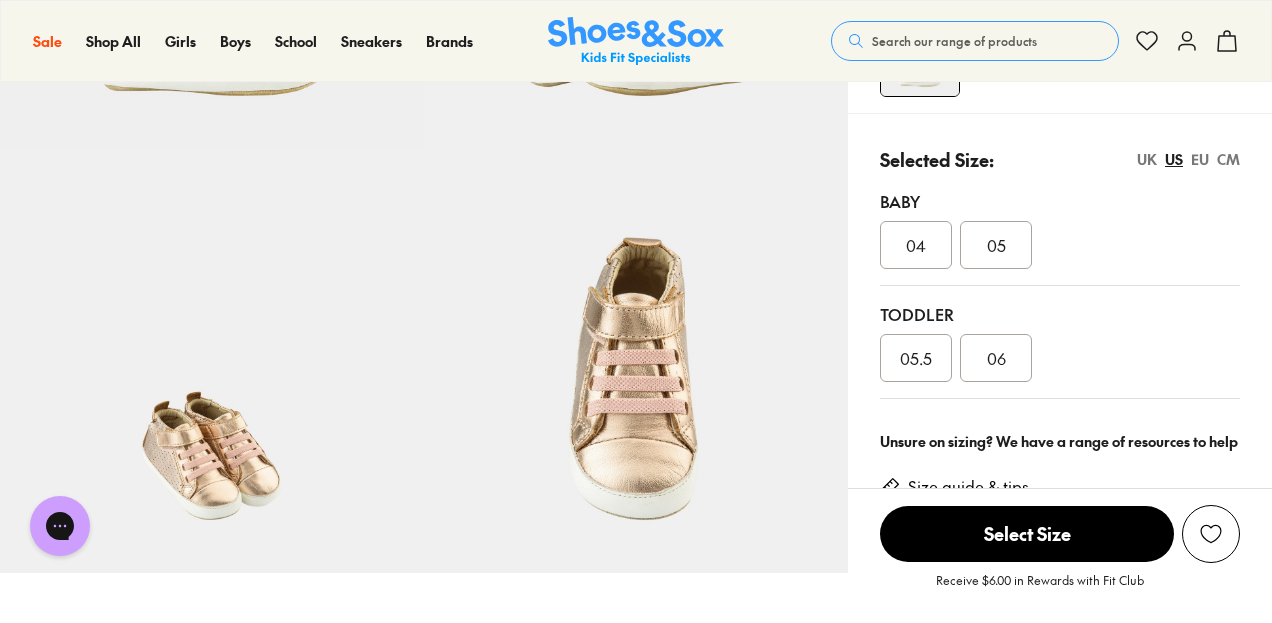 click on "EU" at bounding box center [1200, 159] 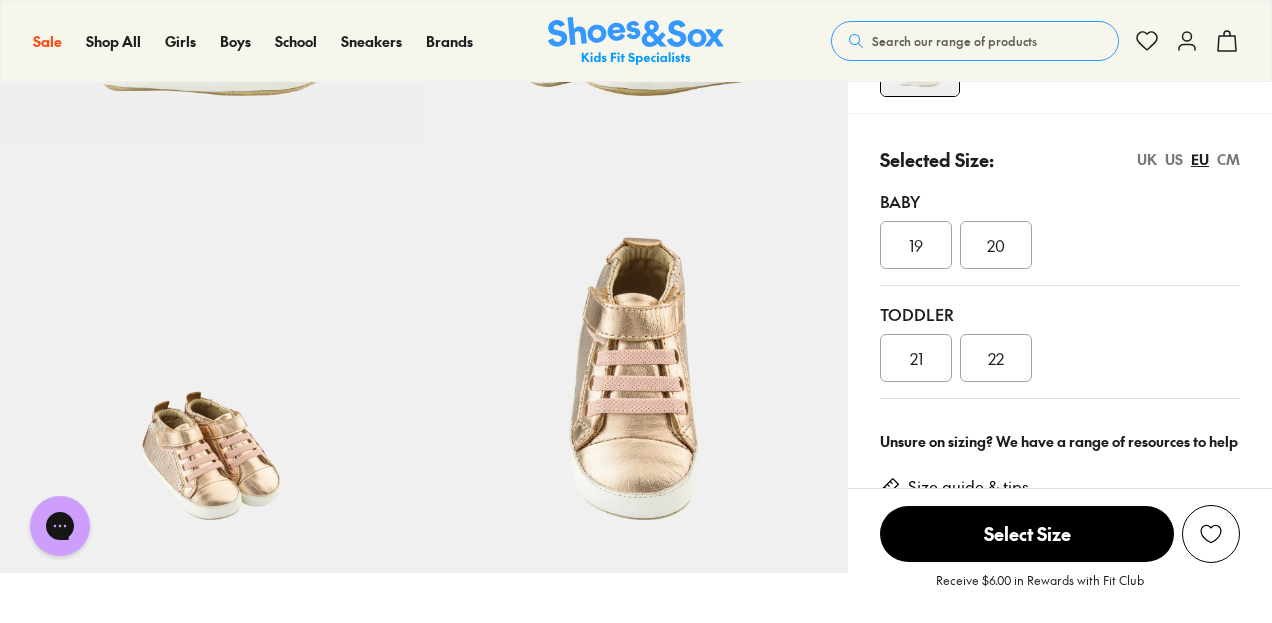 click on "UK" at bounding box center (1147, 159) 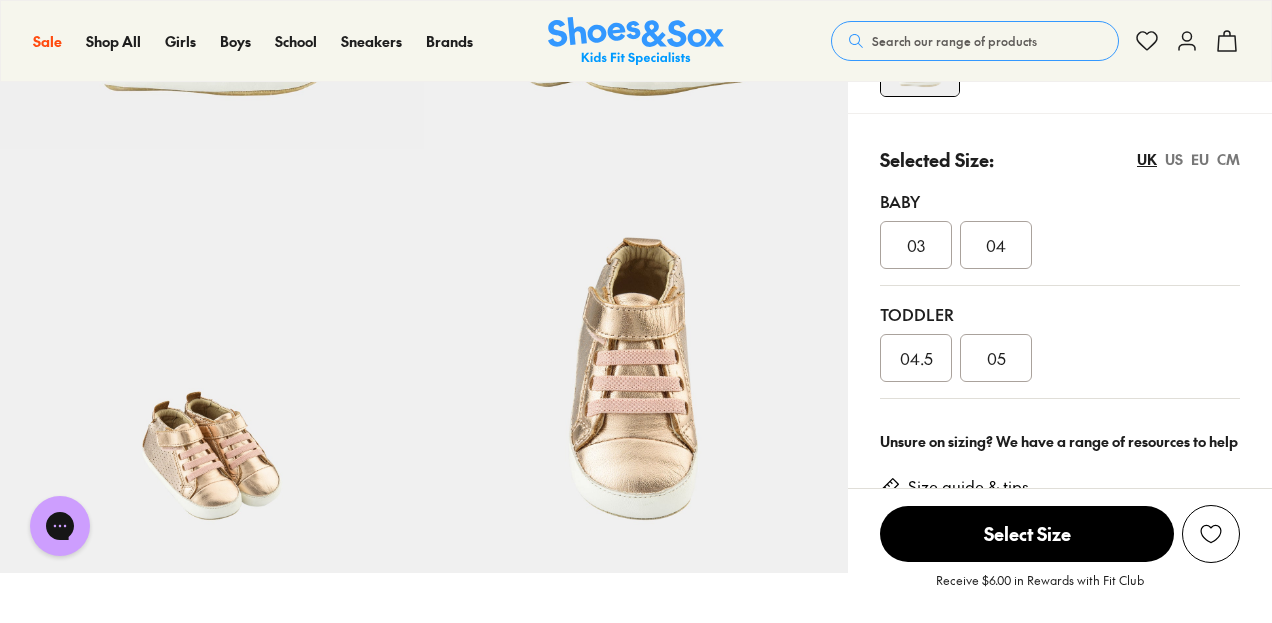 click on "EU" at bounding box center [1200, 159] 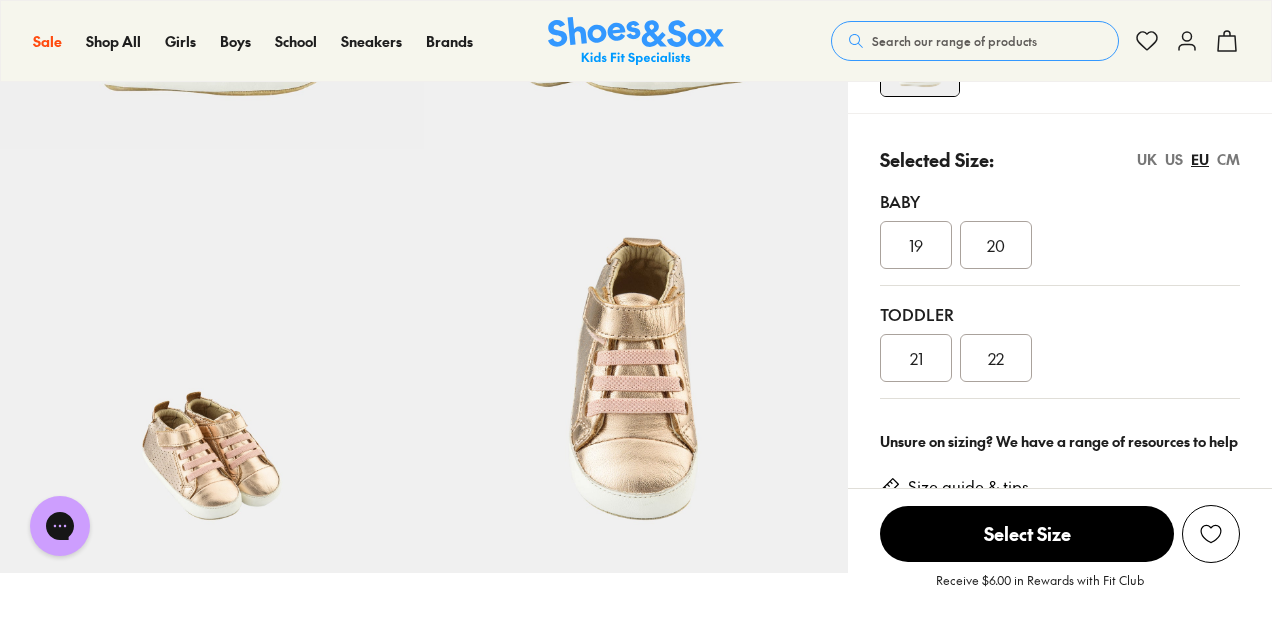 click on "US" at bounding box center [1174, 159] 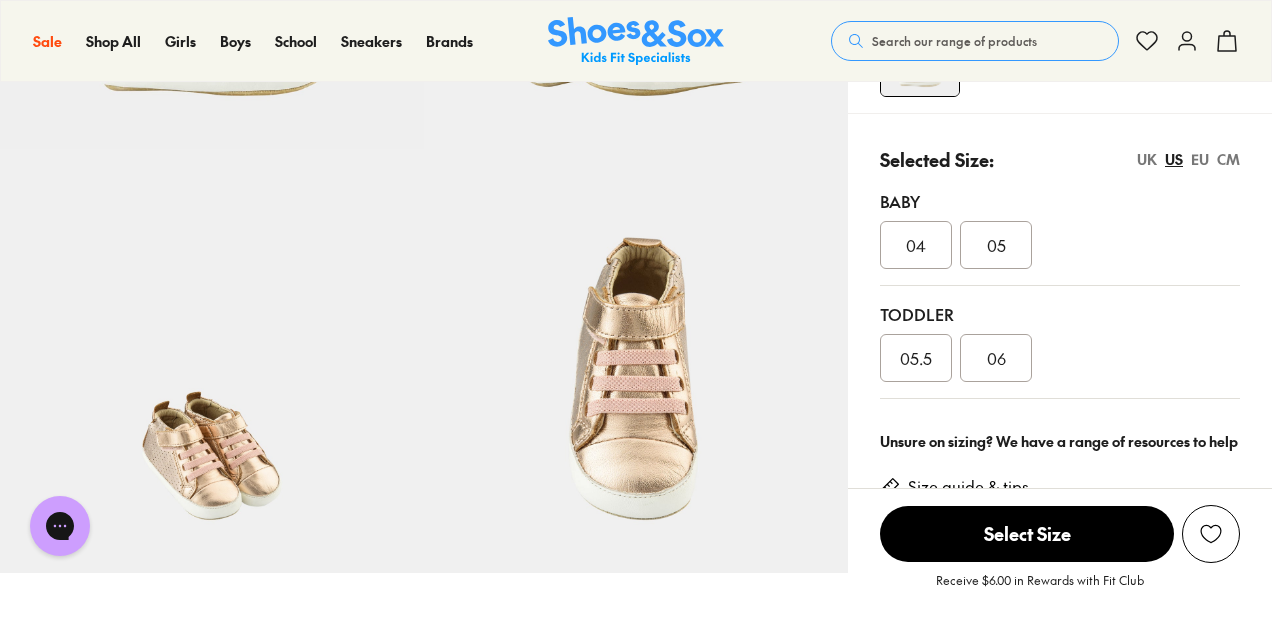 click on "EU" at bounding box center (1200, 159) 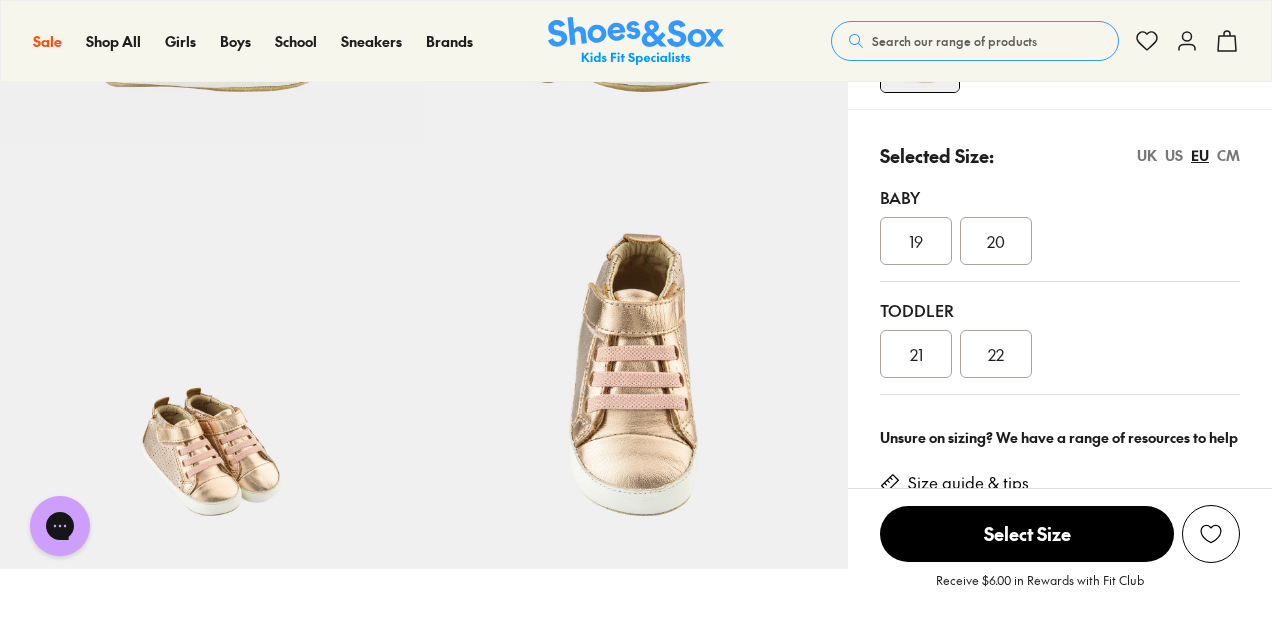 scroll, scrollTop: 0, scrollLeft: 0, axis: both 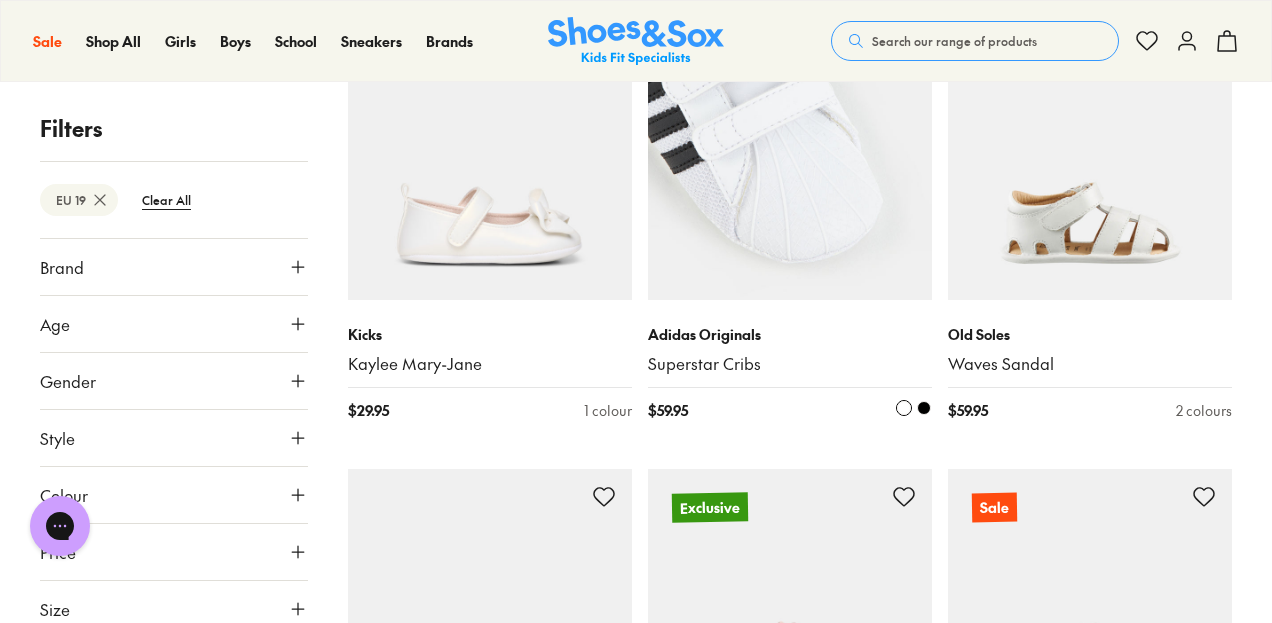 click at bounding box center (790, 158) 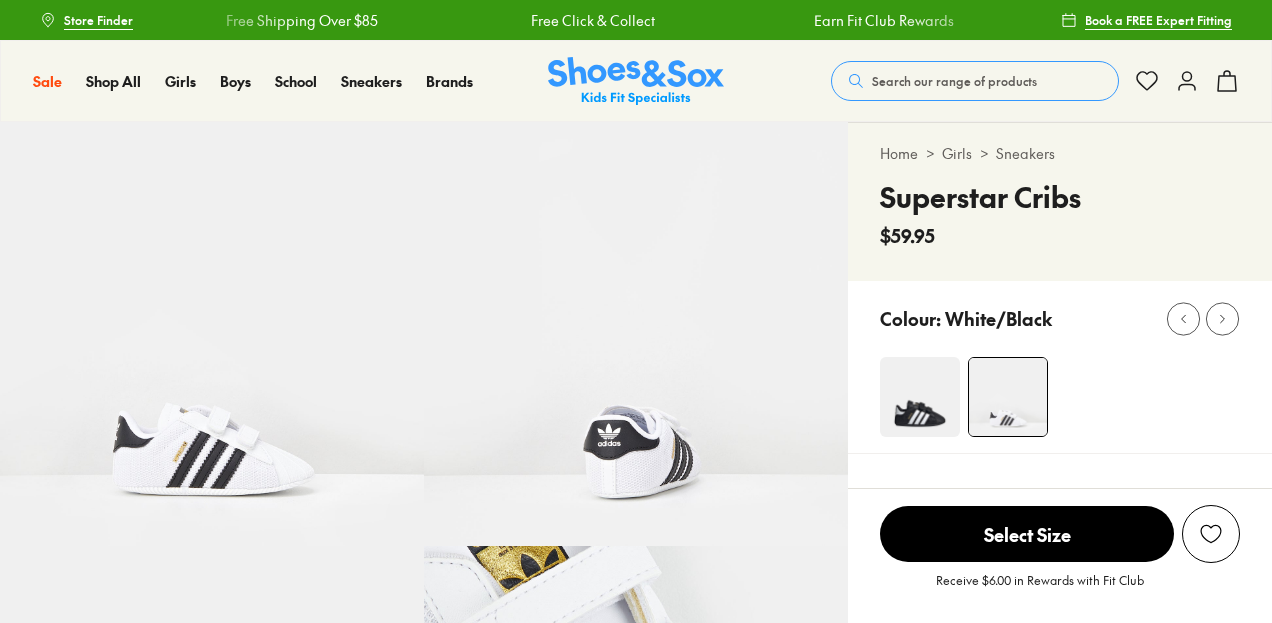 scroll, scrollTop: 173, scrollLeft: 0, axis: vertical 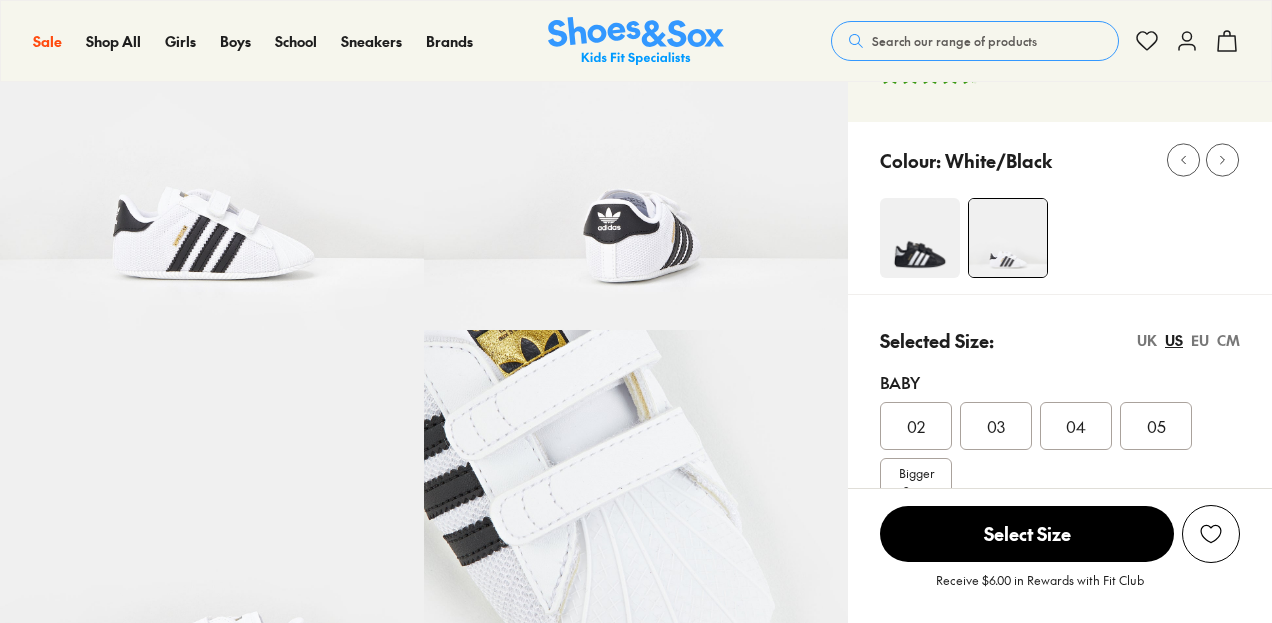 select on "*" 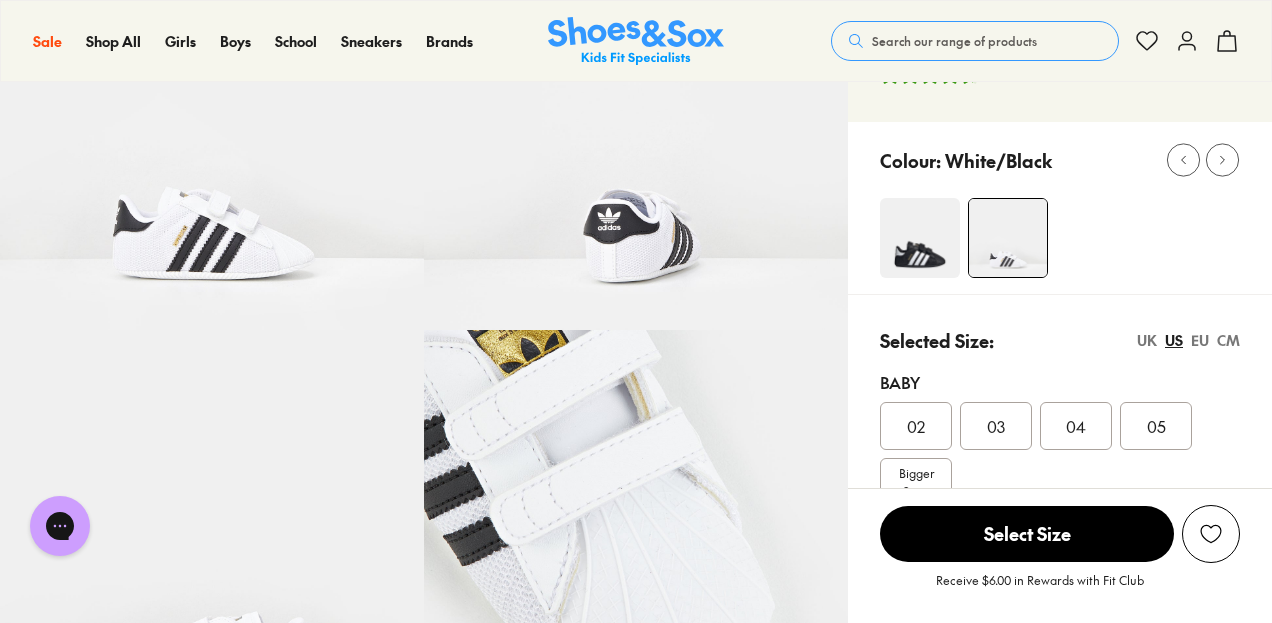 scroll, scrollTop: 0, scrollLeft: 0, axis: both 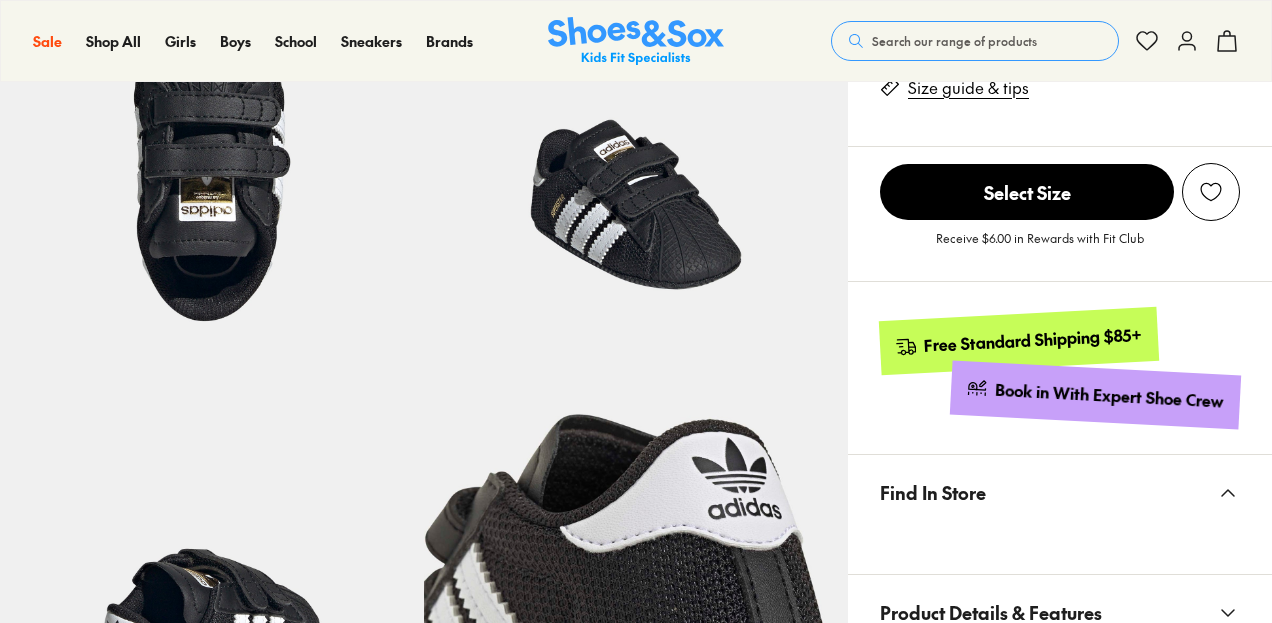 select on "*" 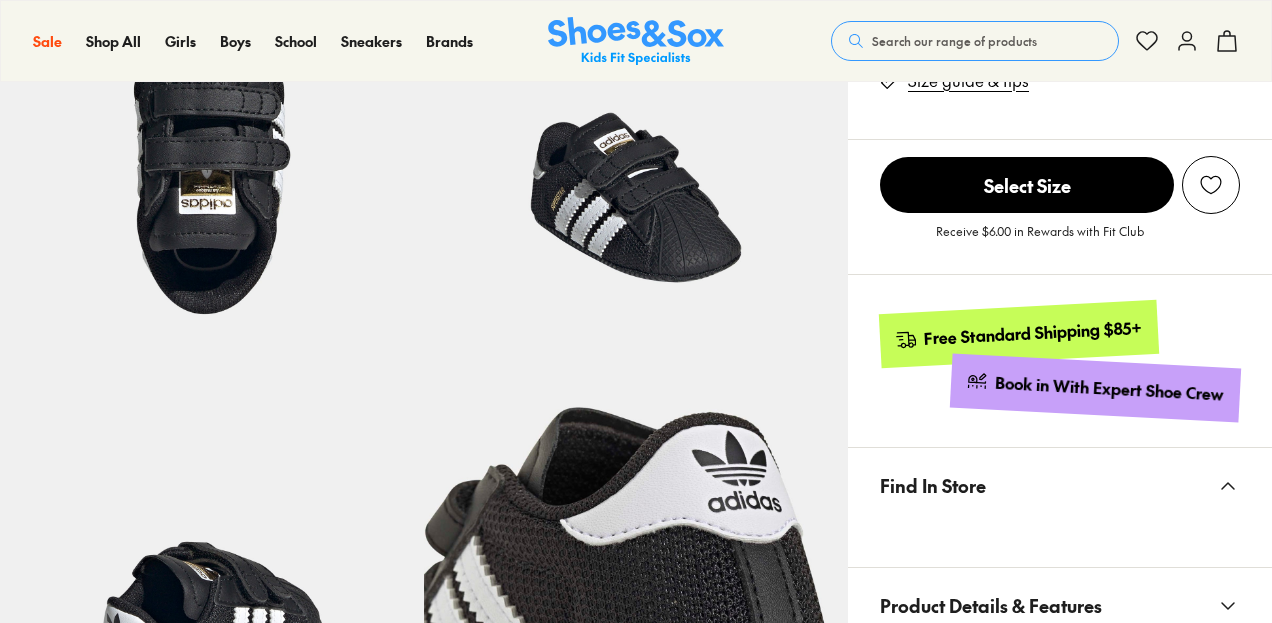 scroll, scrollTop: 0, scrollLeft: 0, axis: both 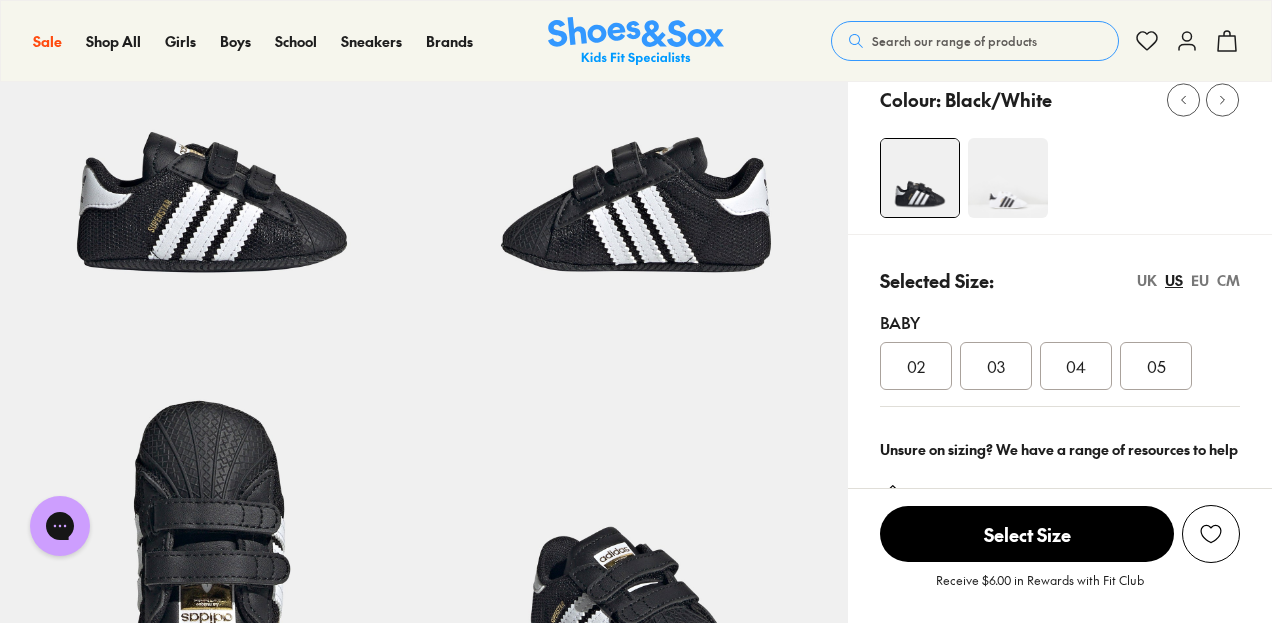 click at bounding box center (1008, 178) 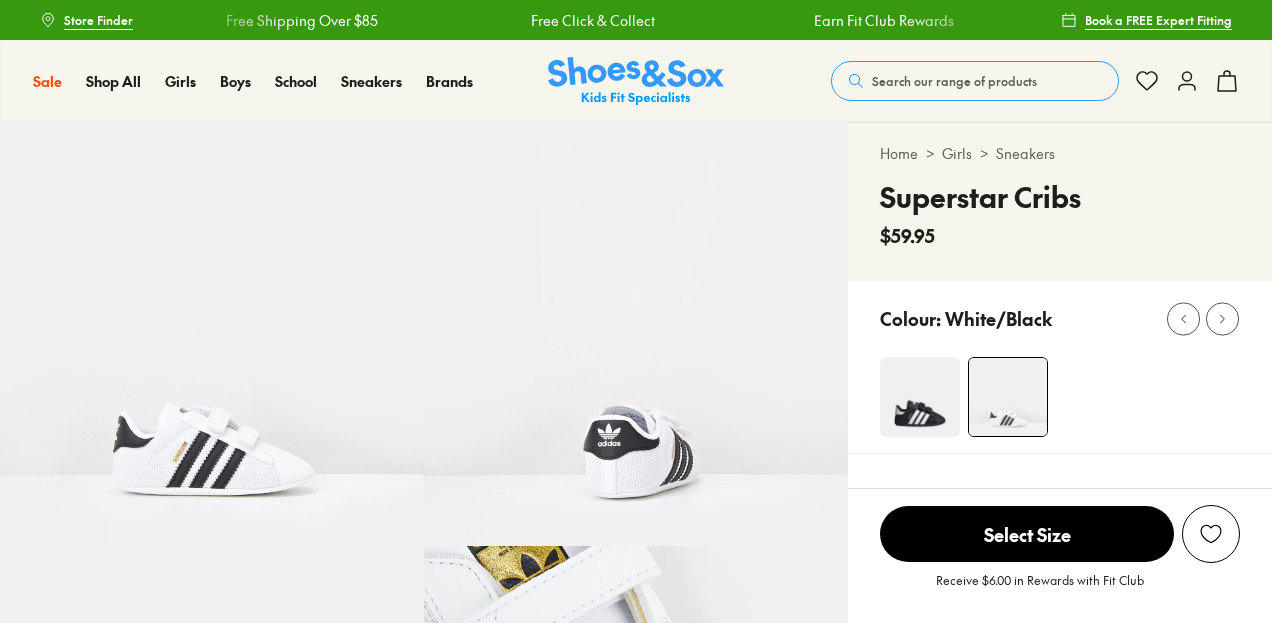 scroll, scrollTop: 0, scrollLeft: 0, axis: both 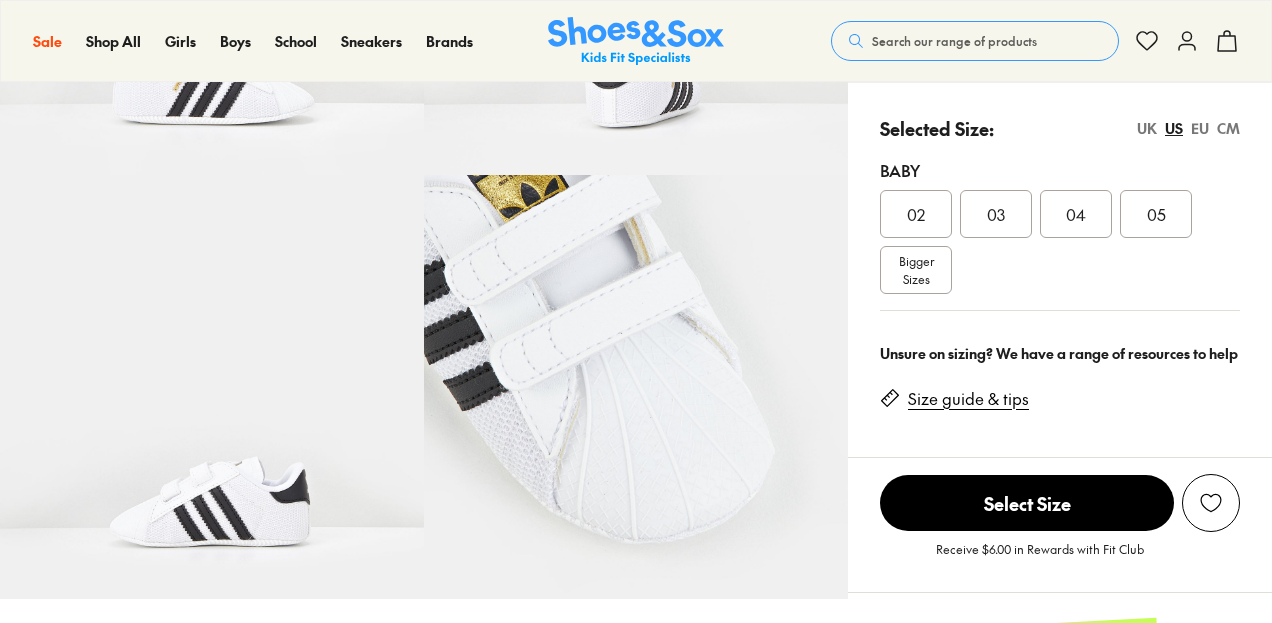 select on "*" 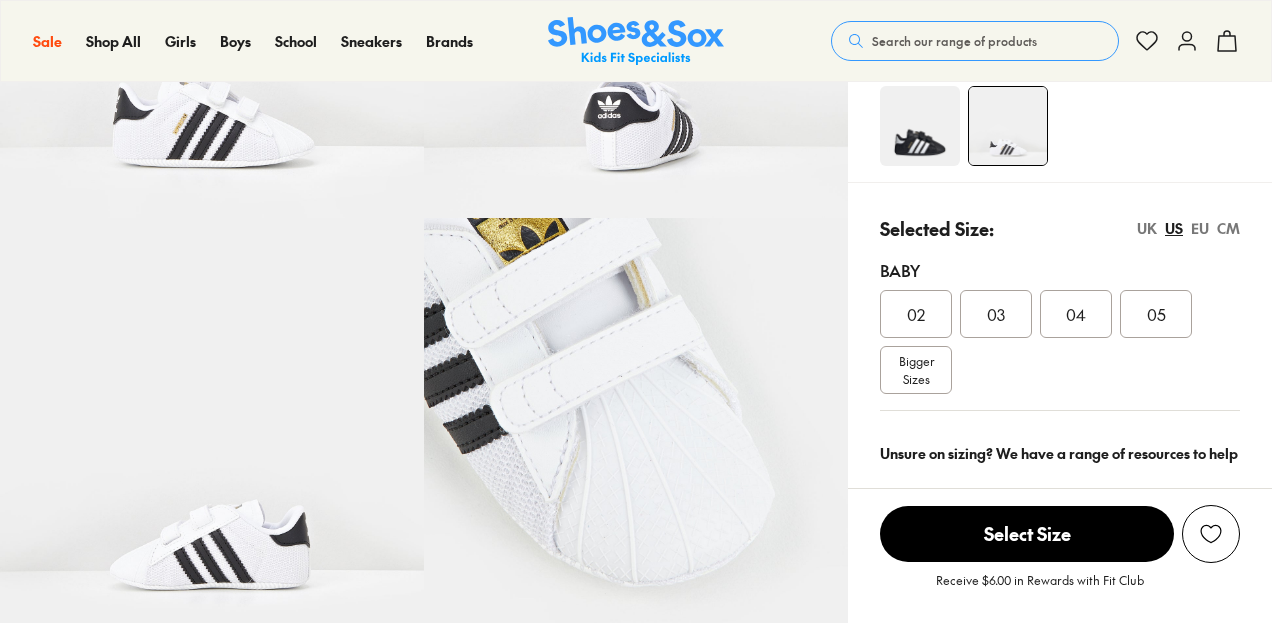 scroll, scrollTop: 0, scrollLeft: 0, axis: both 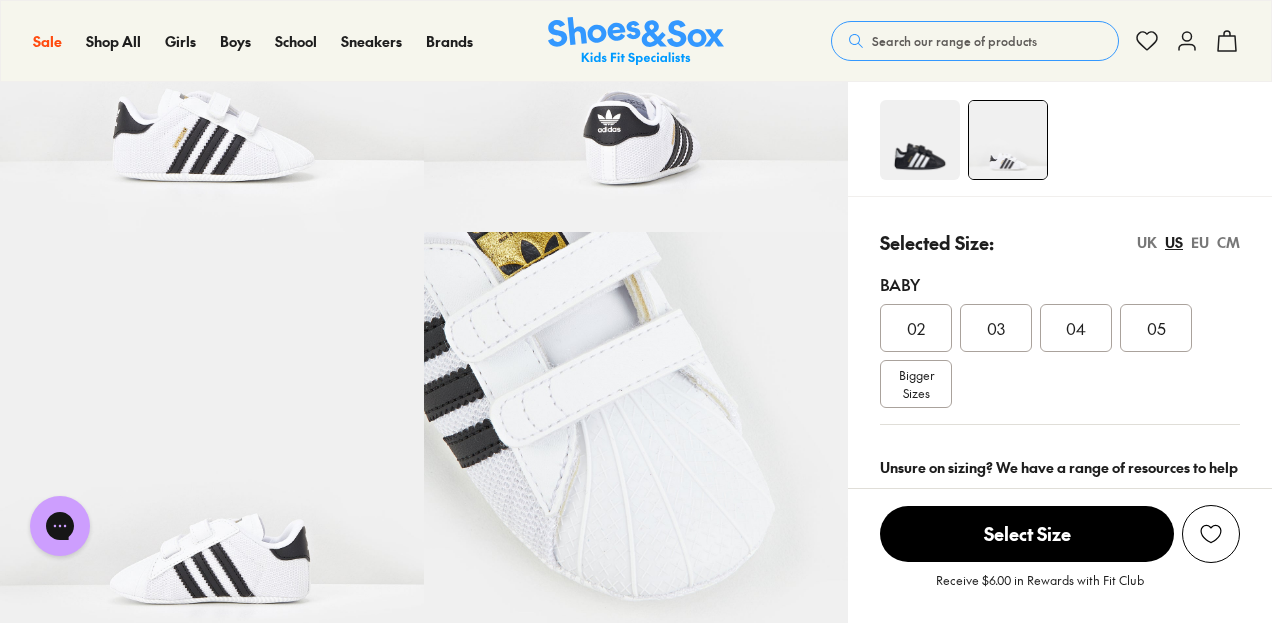 click on "EU" at bounding box center (1200, 242) 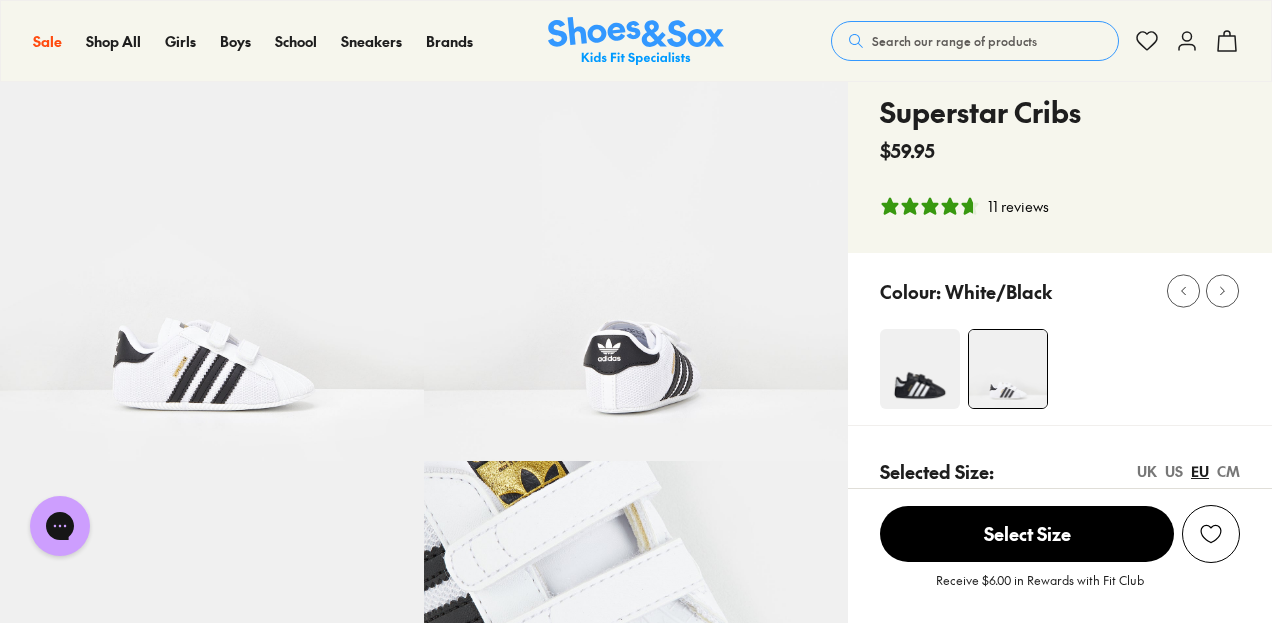 scroll, scrollTop: 84, scrollLeft: 0, axis: vertical 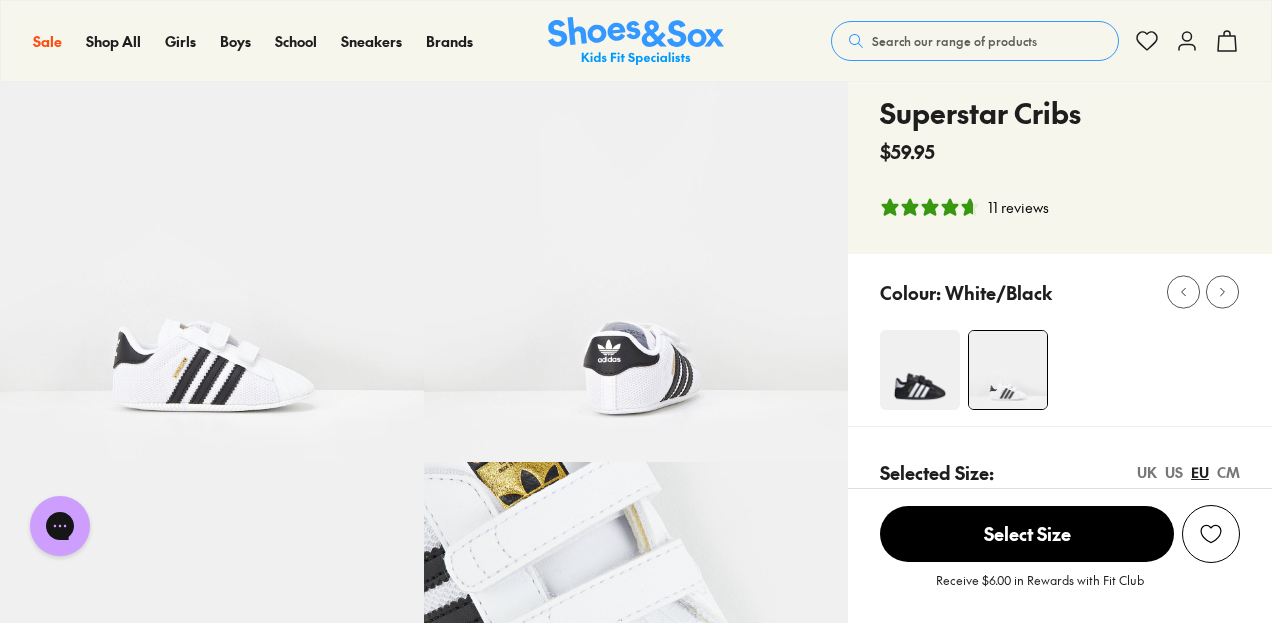 click 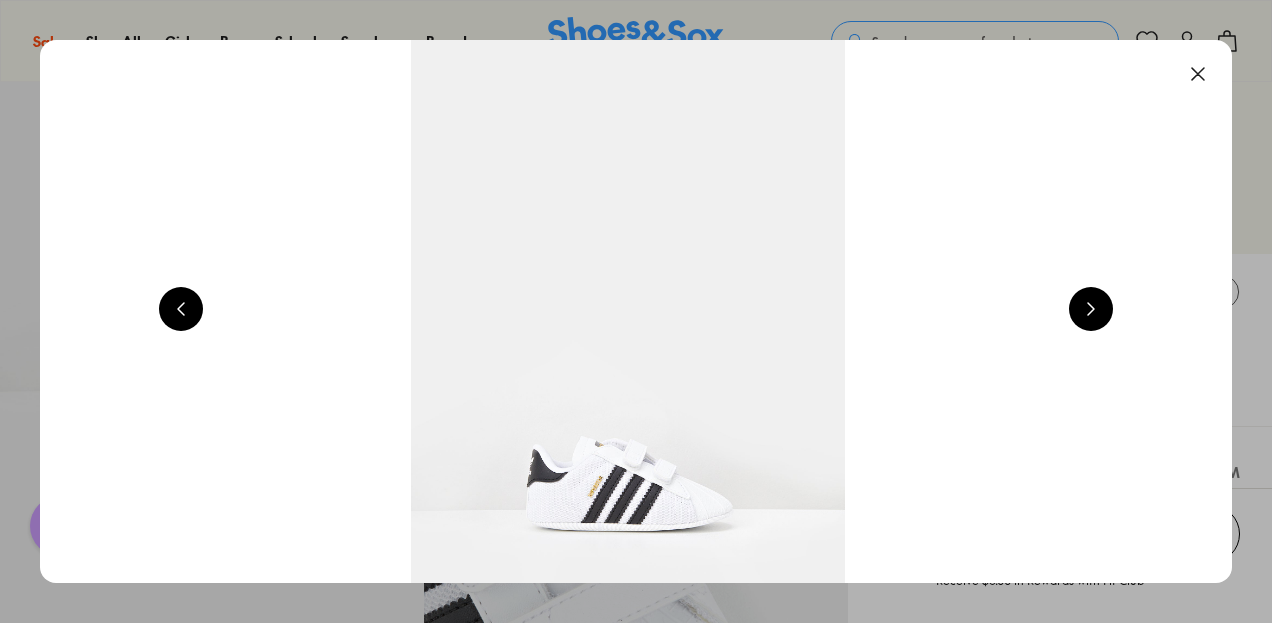 click at bounding box center (1198, 74) 